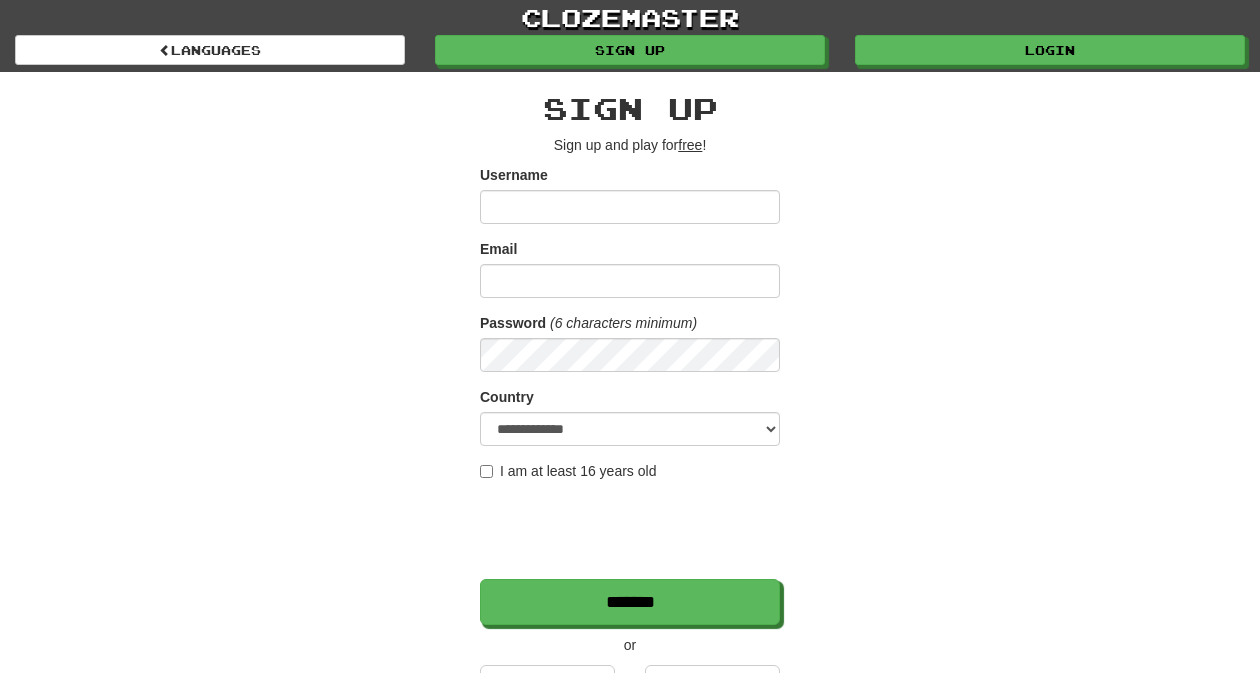scroll, scrollTop: 0, scrollLeft: 0, axis: both 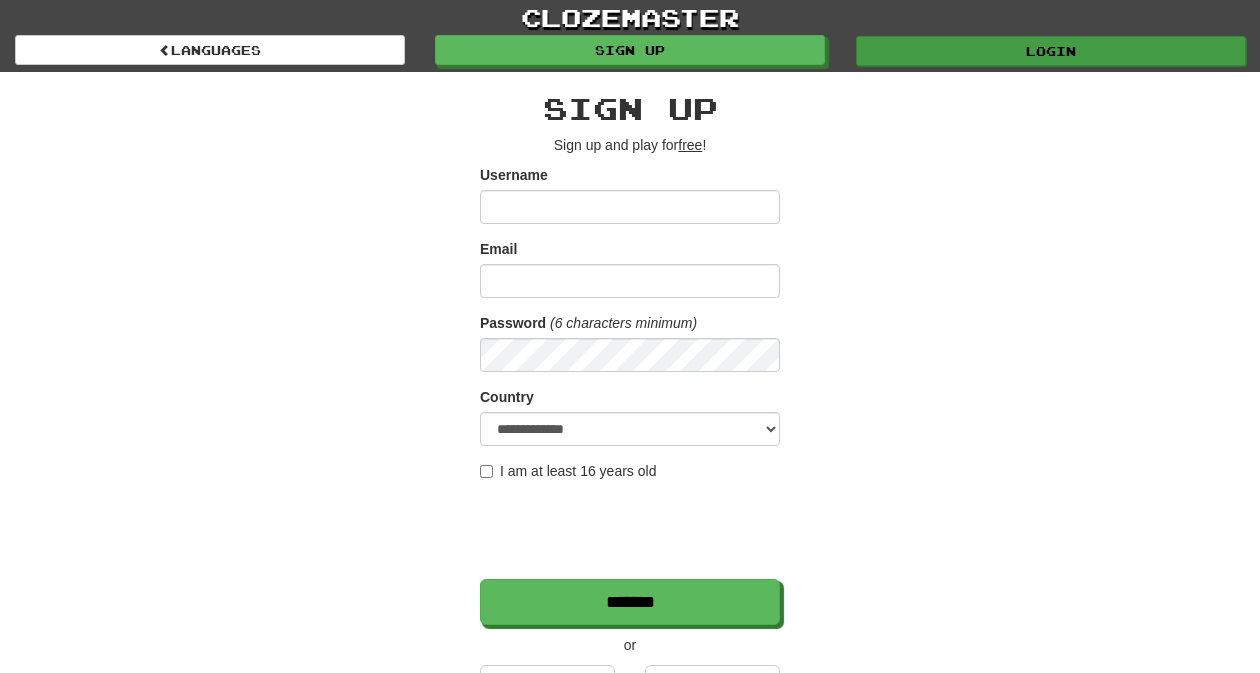 type on "*********" 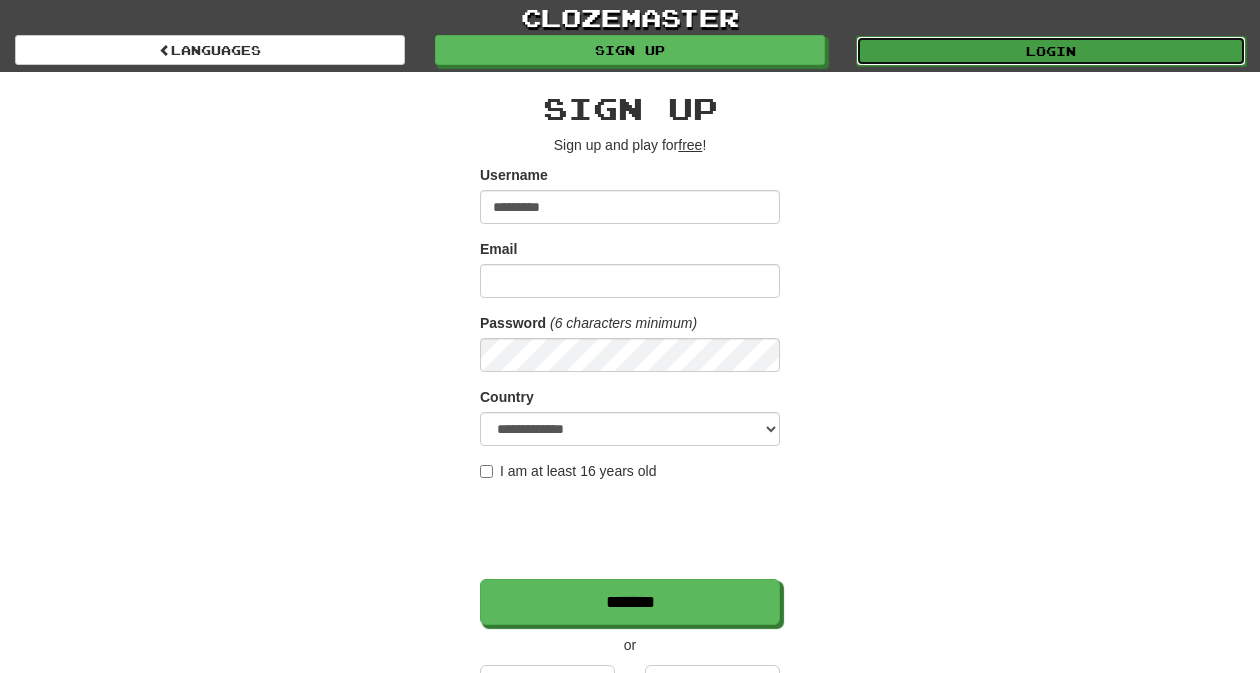 click on "Login" at bounding box center [1051, 51] 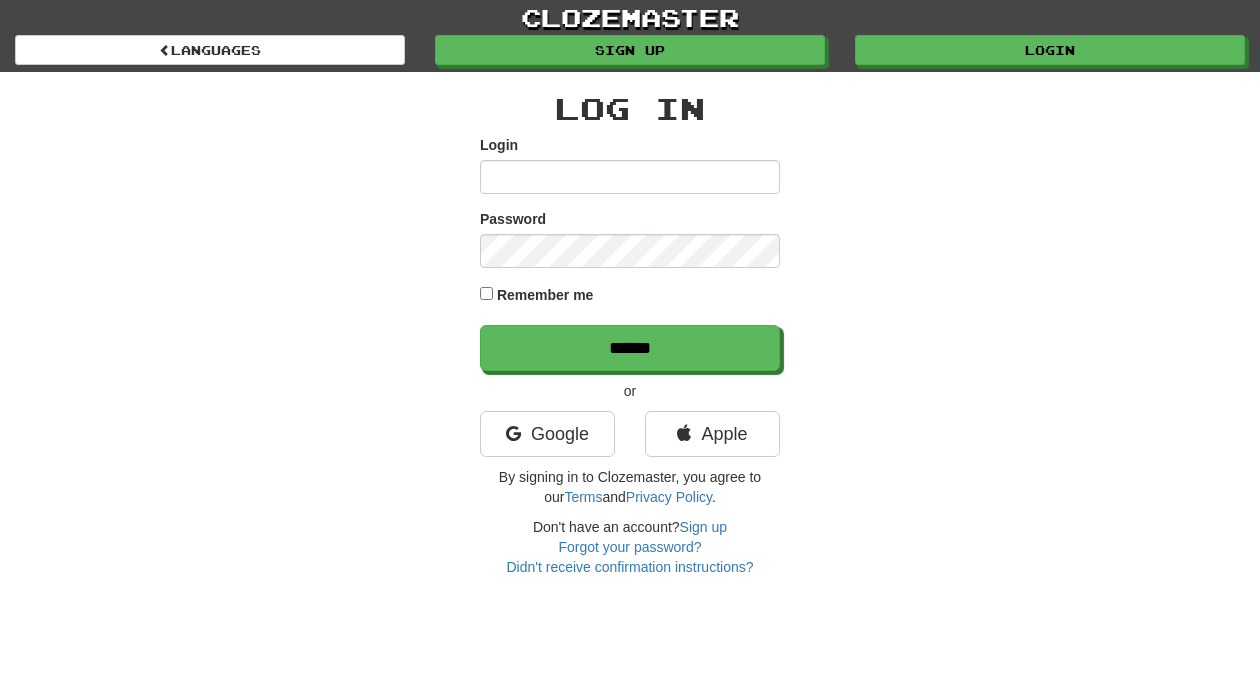 scroll, scrollTop: 0, scrollLeft: 0, axis: both 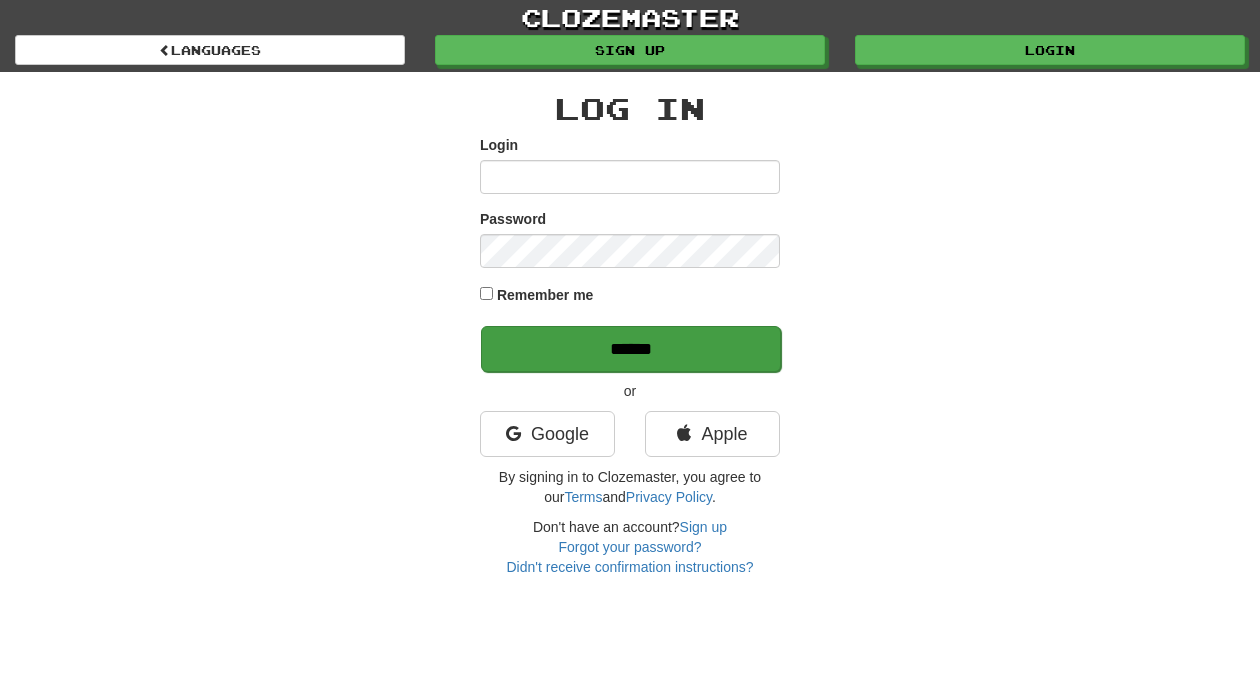 type on "*********" 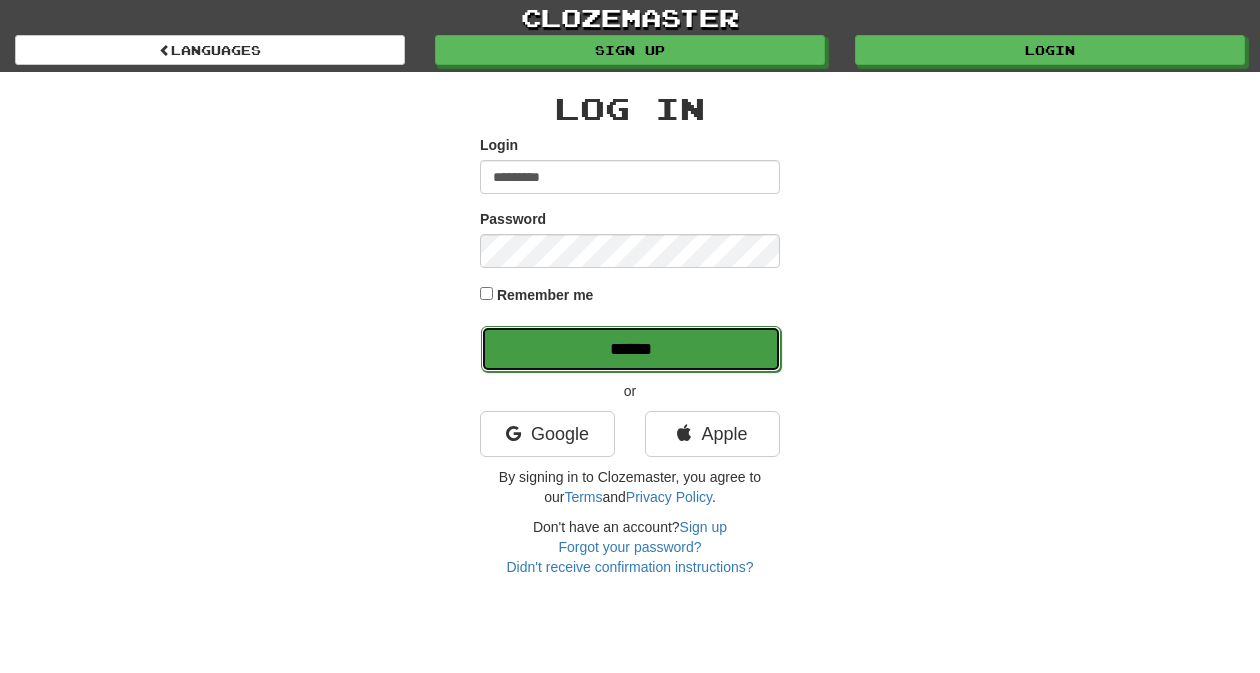click on "******" at bounding box center (631, 349) 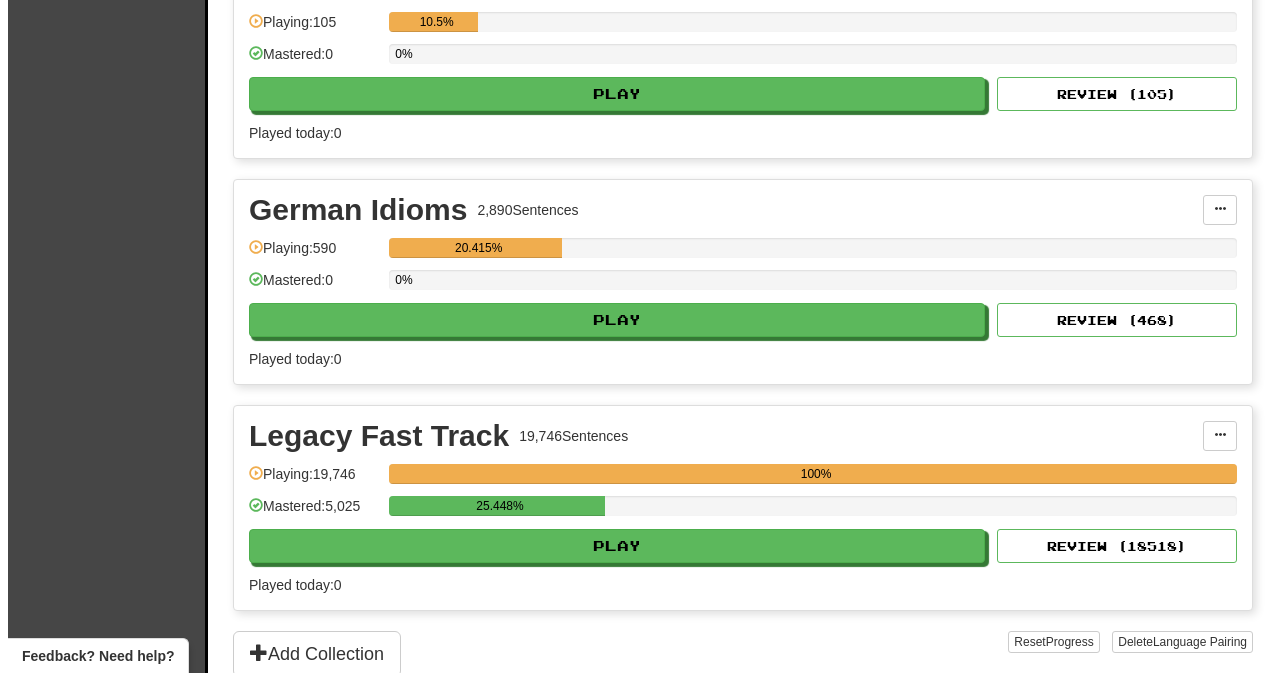scroll, scrollTop: 539, scrollLeft: 0, axis: vertical 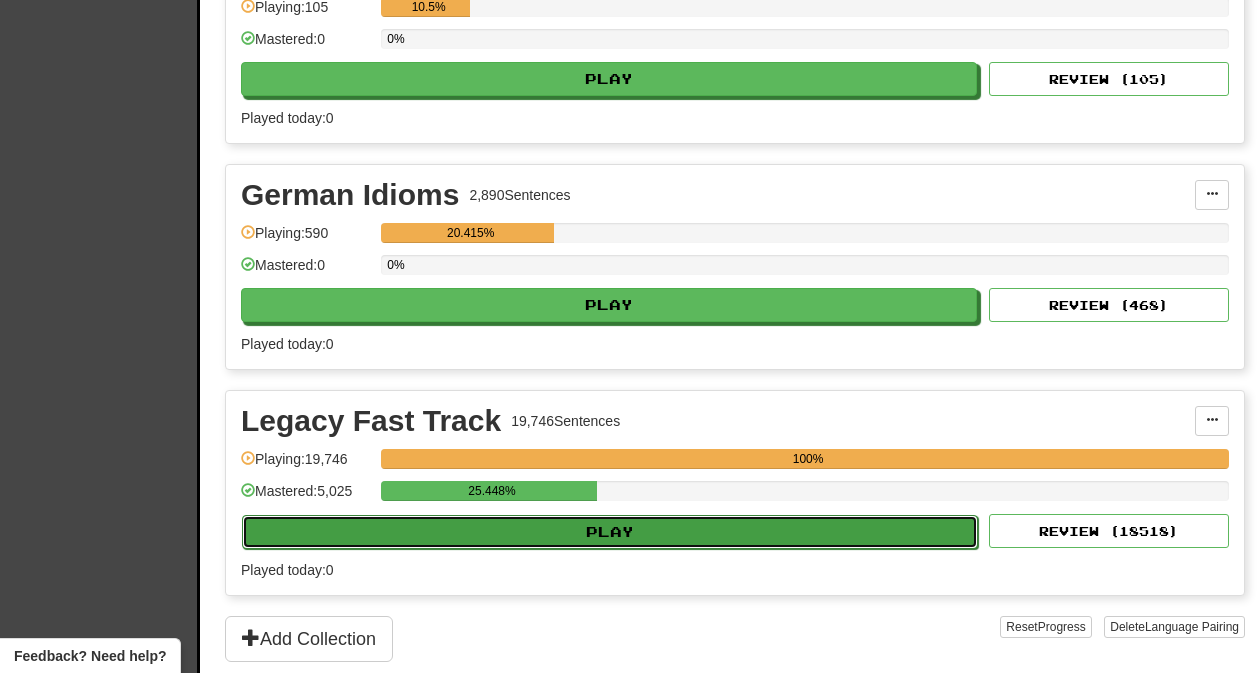 click on "Play" at bounding box center (610, 532) 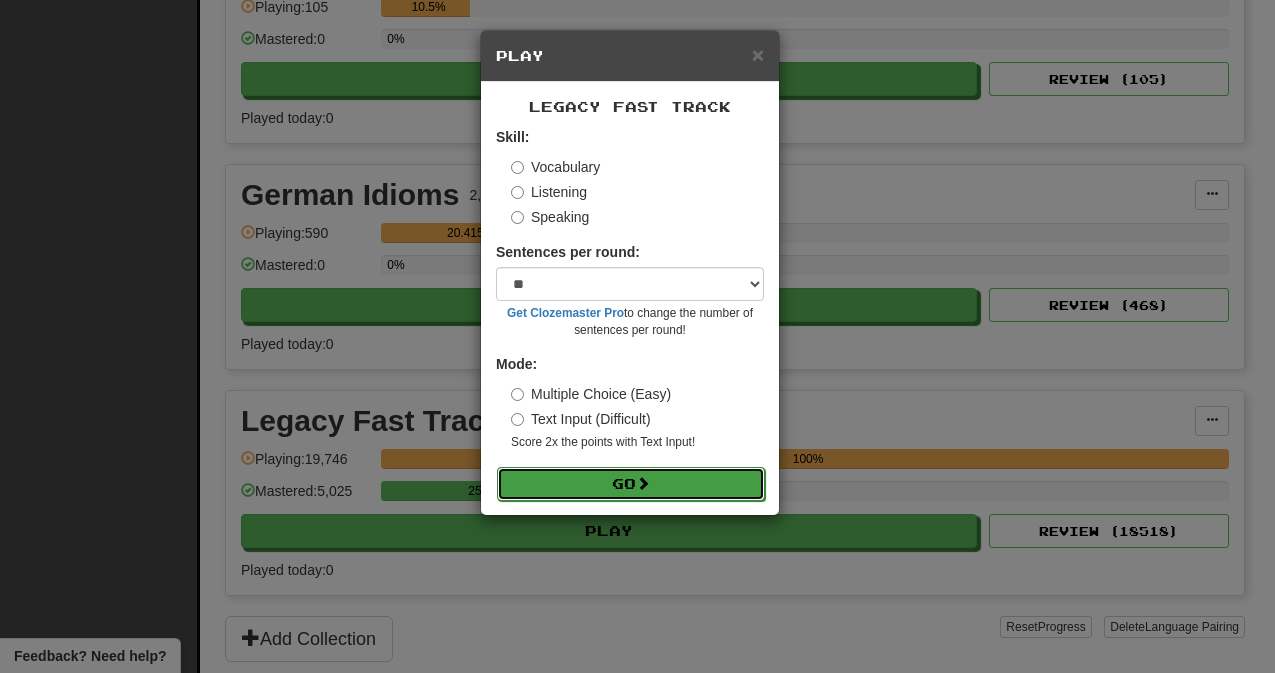 click on "Go" at bounding box center (631, 484) 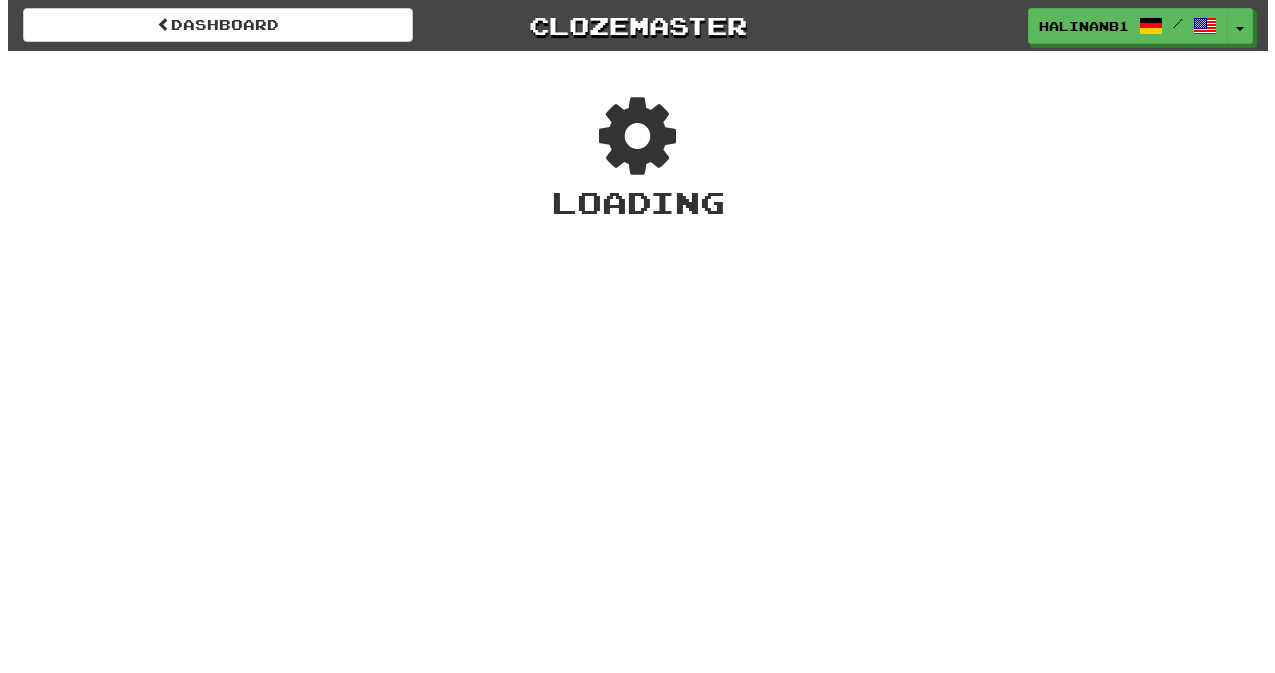 scroll, scrollTop: 0, scrollLeft: 0, axis: both 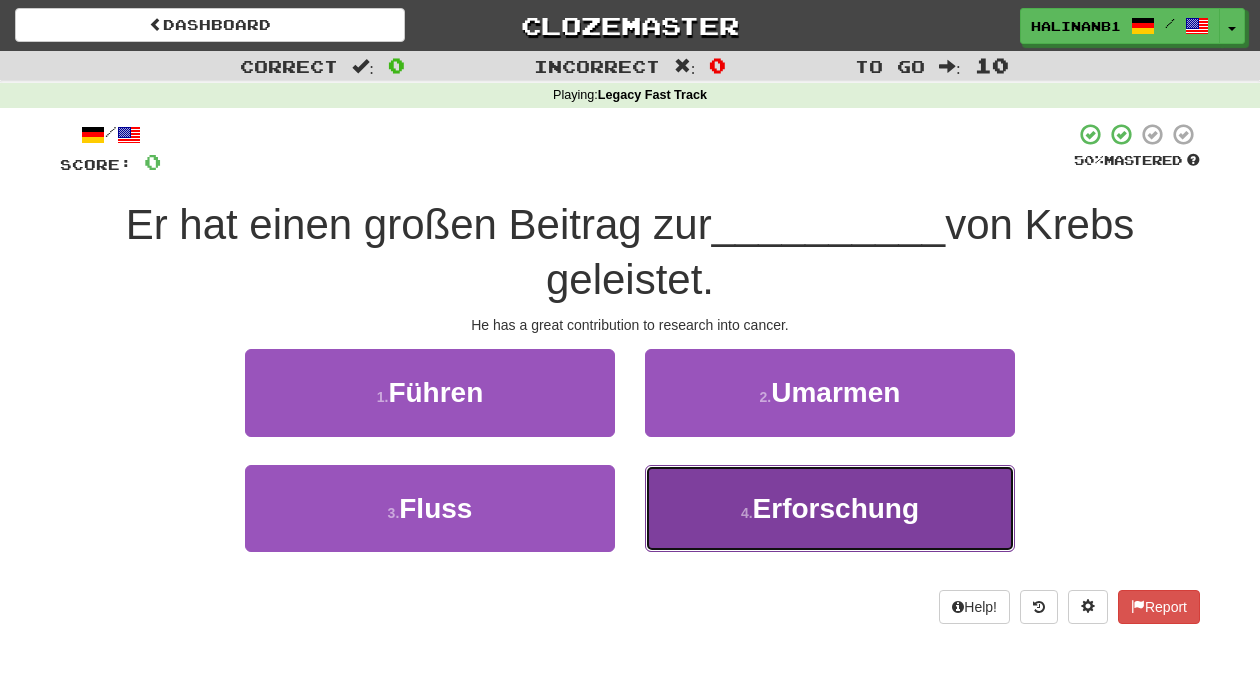 click on "4 .  Erforschung" at bounding box center [830, 508] 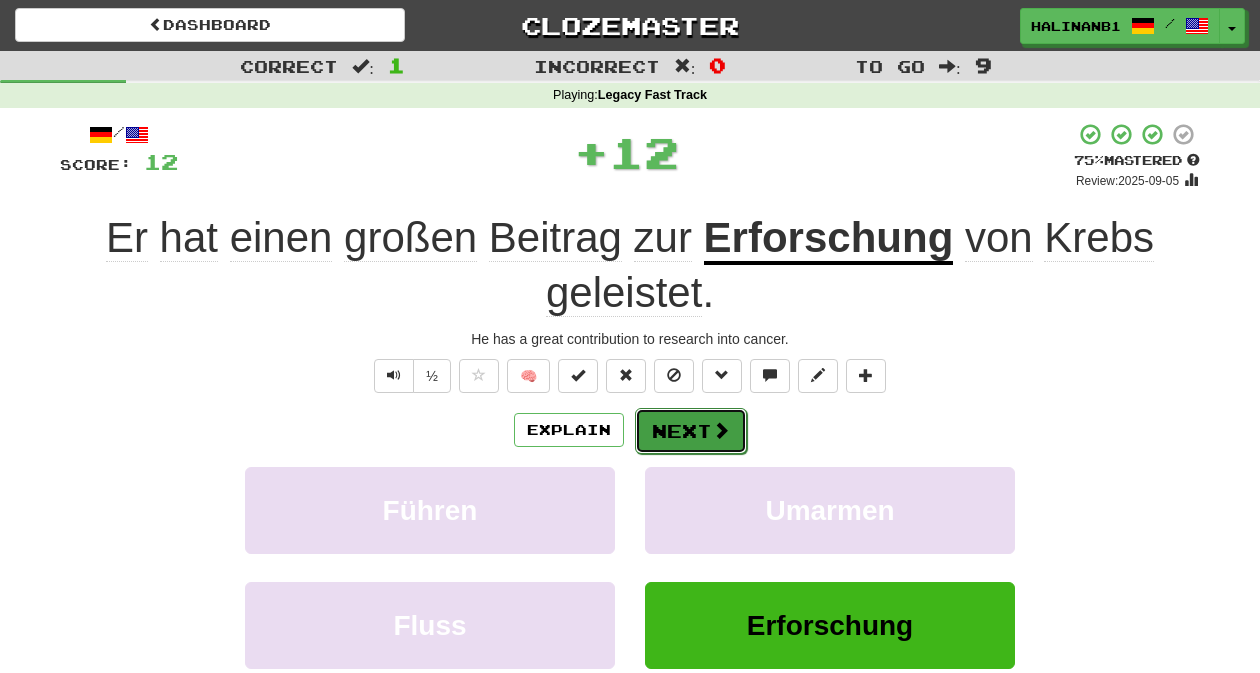 click on "Next" at bounding box center [691, 431] 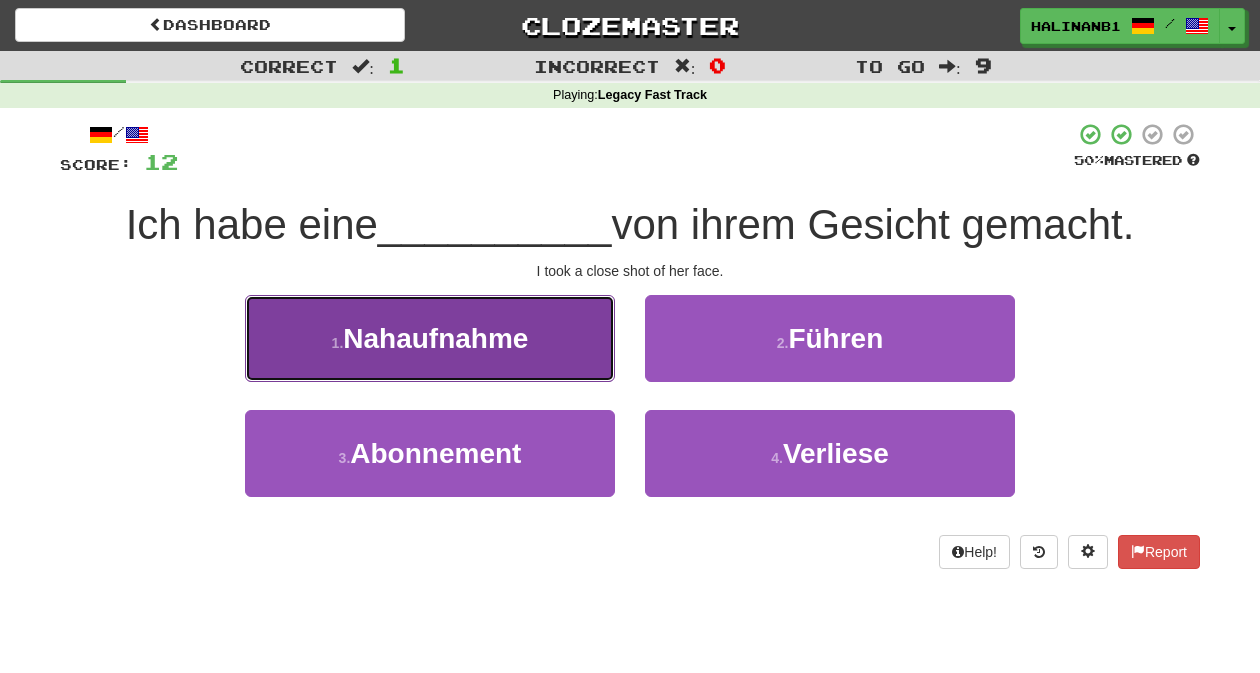 click on "1 .  Nahaufnahme" at bounding box center (430, 338) 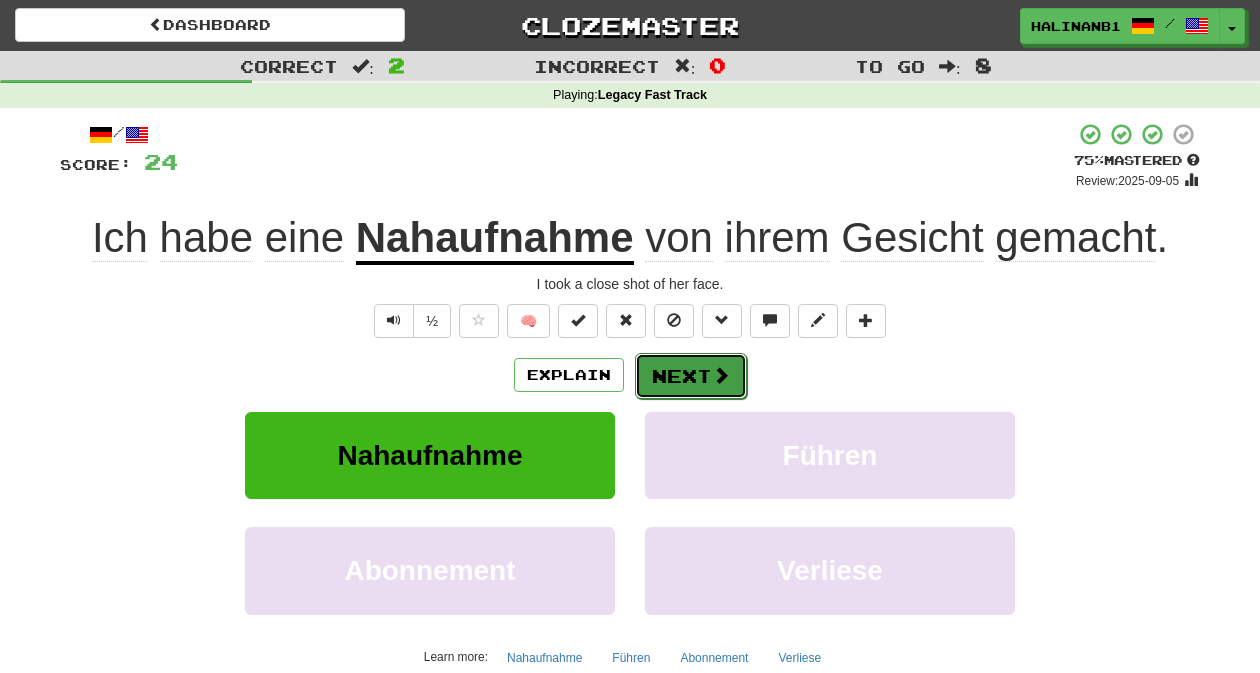 click on "Next" at bounding box center (691, 376) 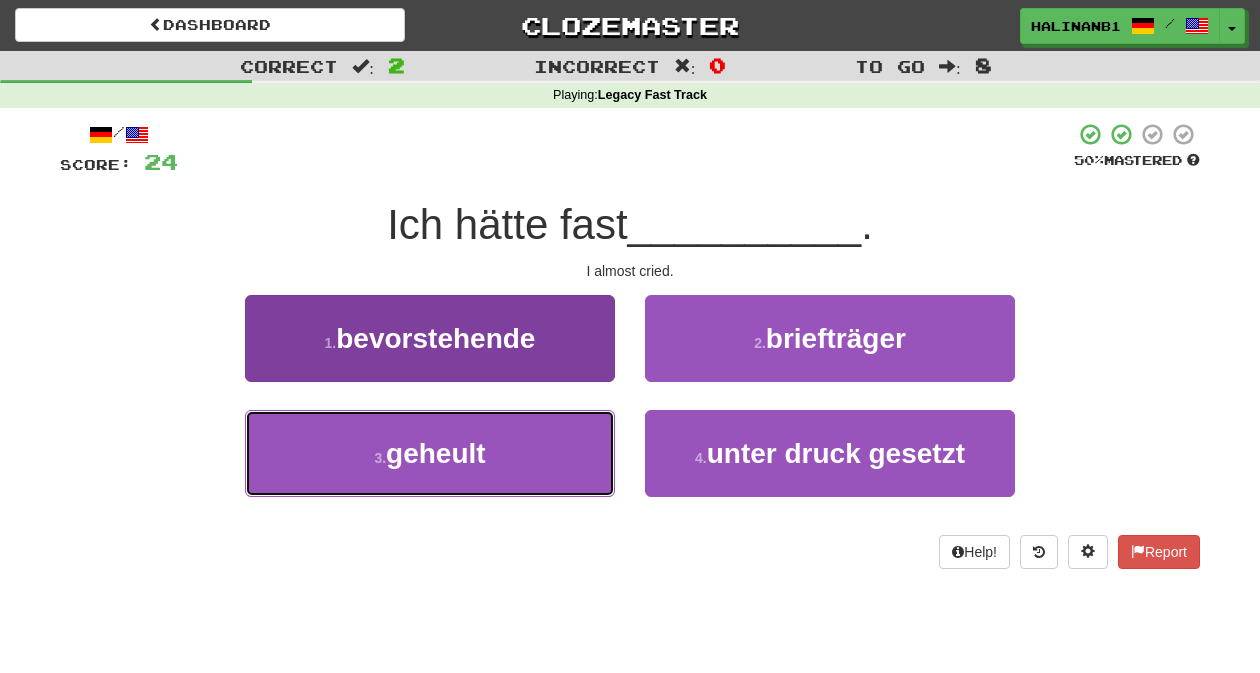 click on "3 .  geheult" at bounding box center (430, 453) 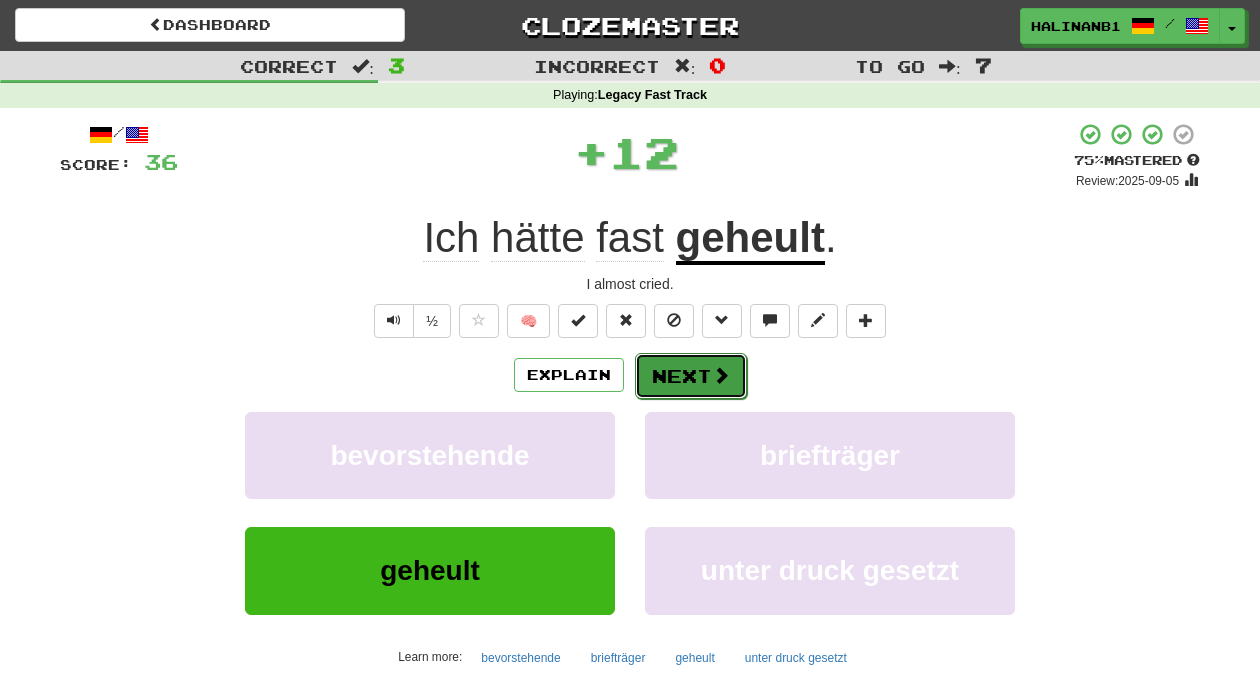 click on "Next" at bounding box center (691, 376) 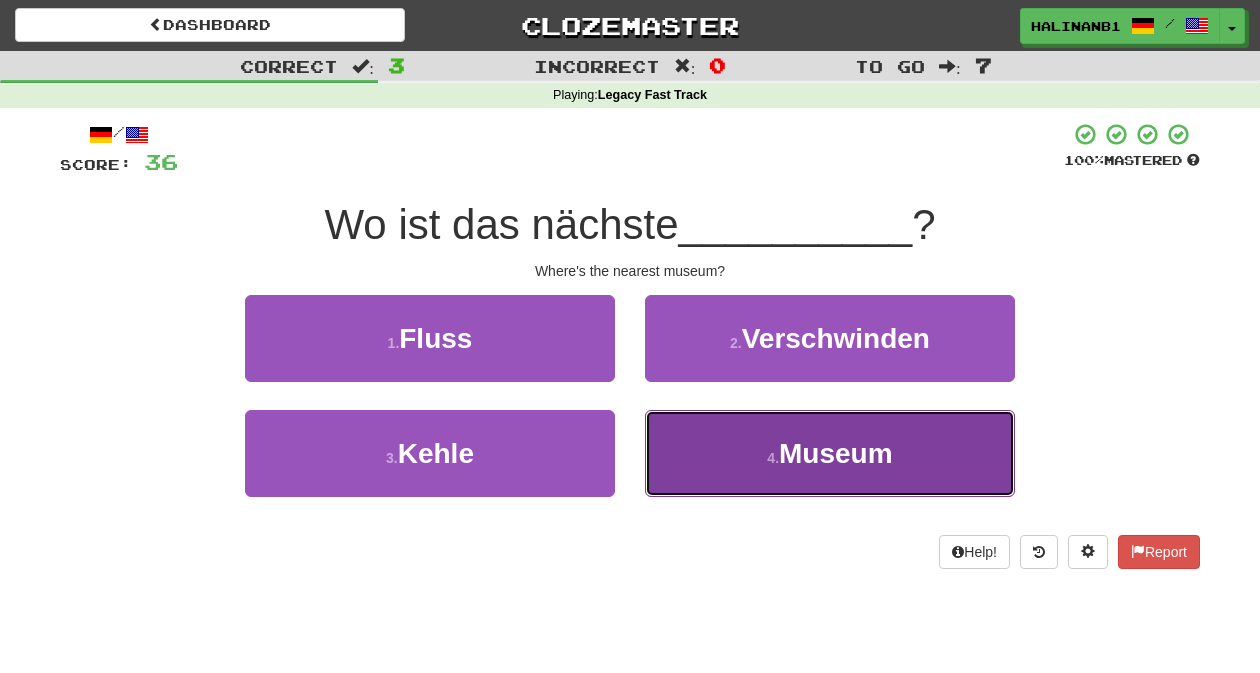 click on "4 .  Museum" at bounding box center (830, 453) 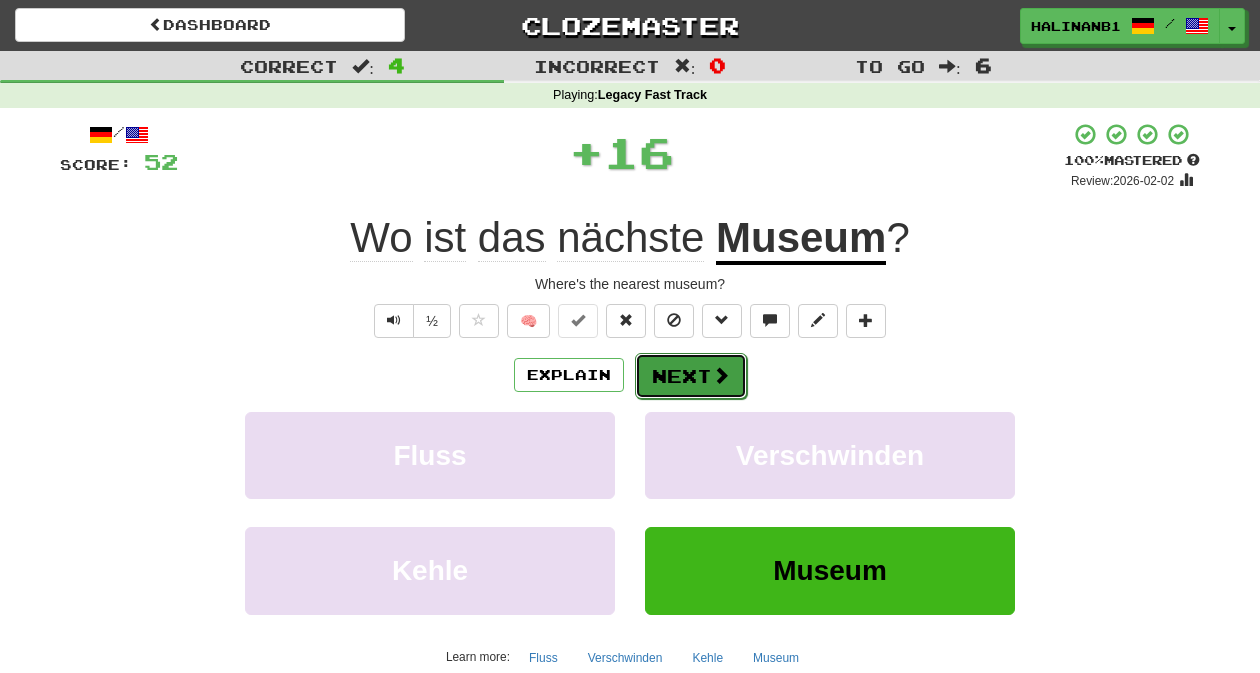 click on "Next" at bounding box center [691, 376] 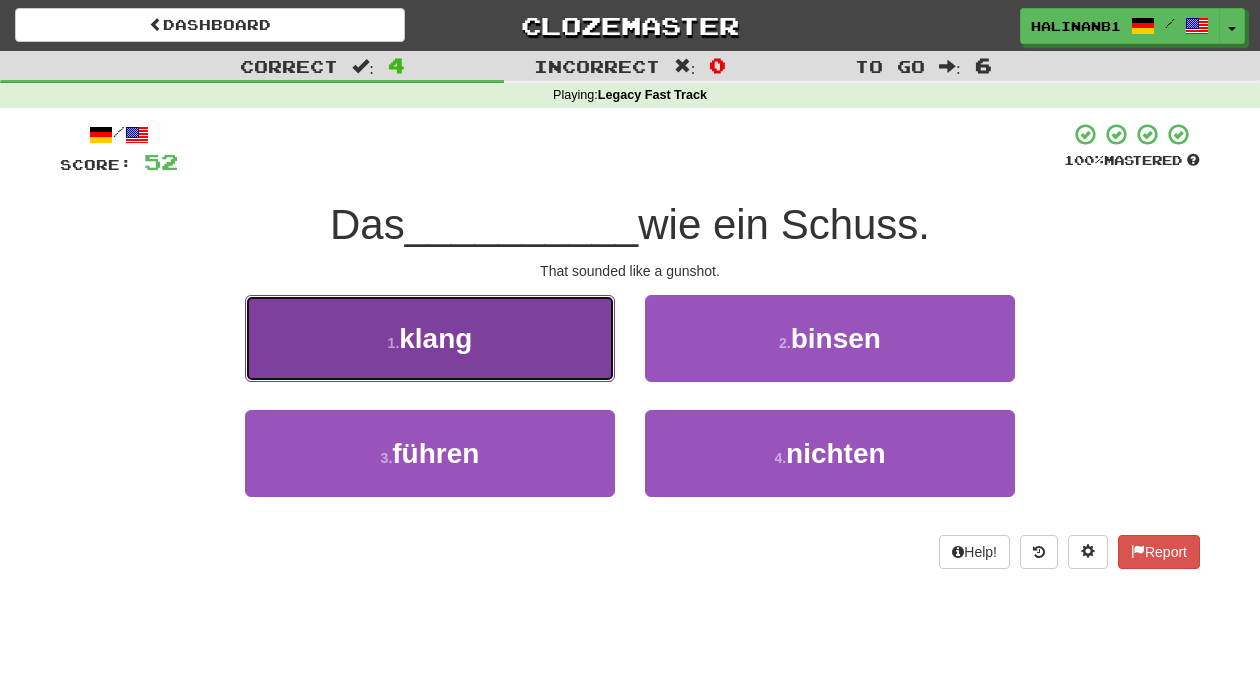click on "1 .  klang" at bounding box center [430, 338] 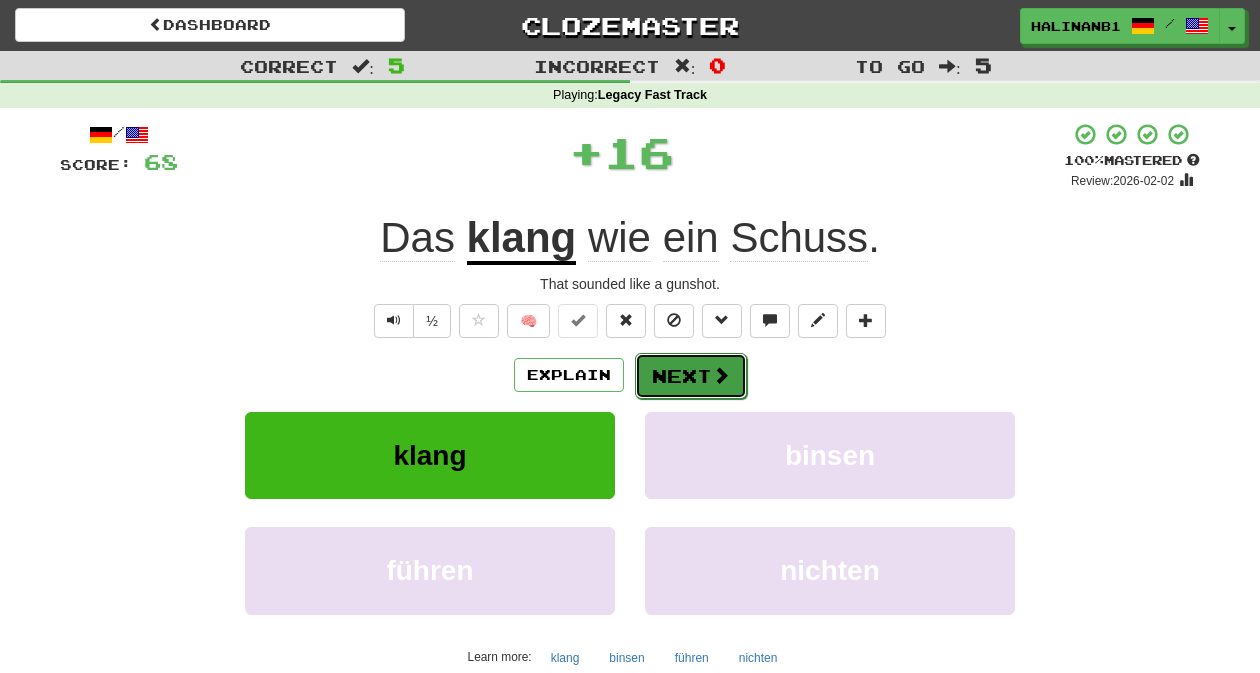 click on "Next" at bounding box center [691, 376] 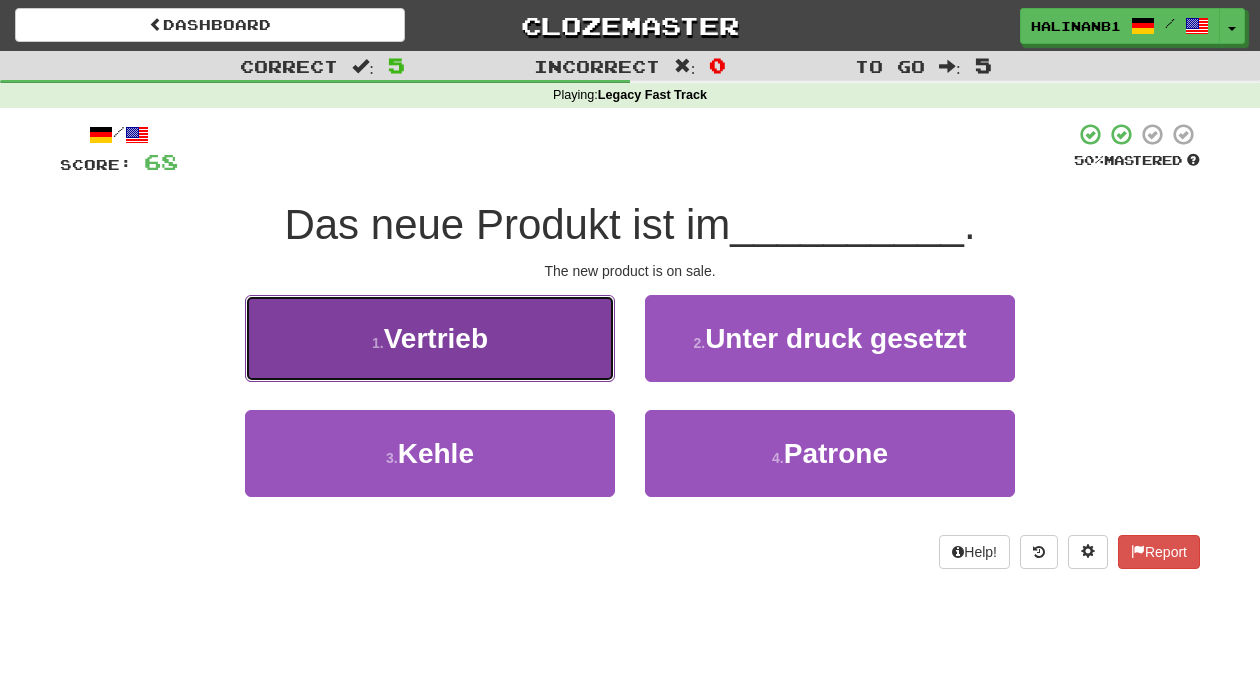 click on "1 .  Vertrieb" at bounding box center (430, 338) 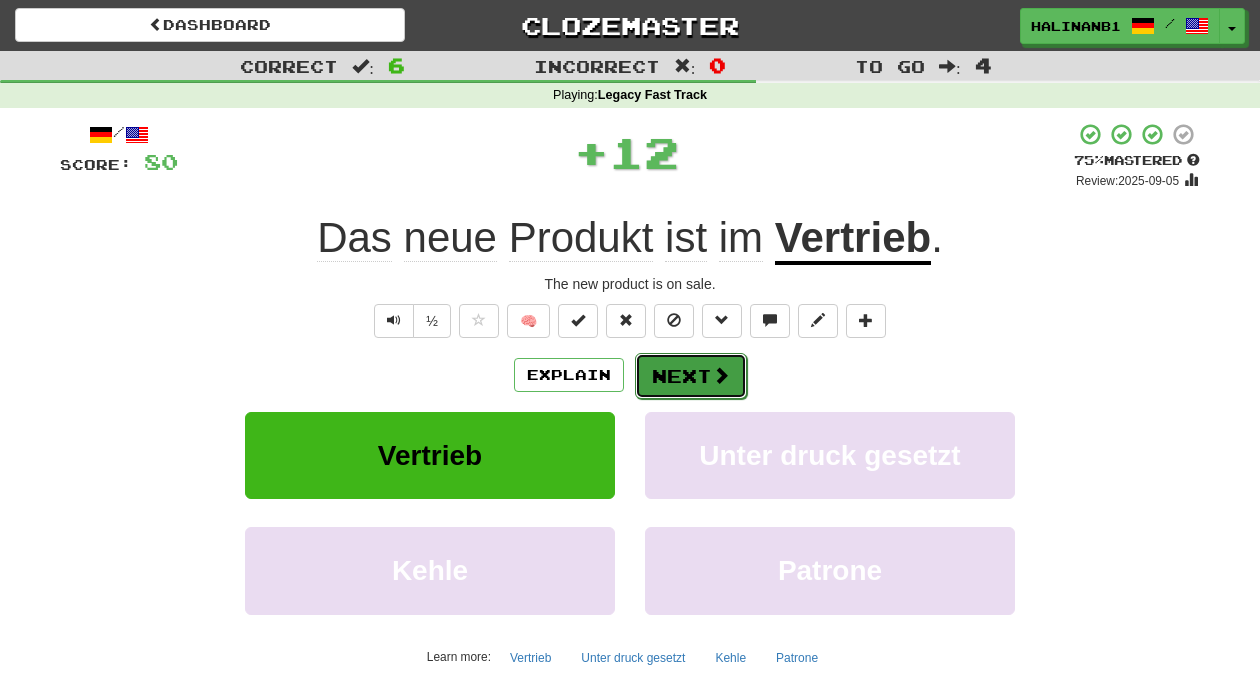 click on "Next" at bounding box center (691, 376) 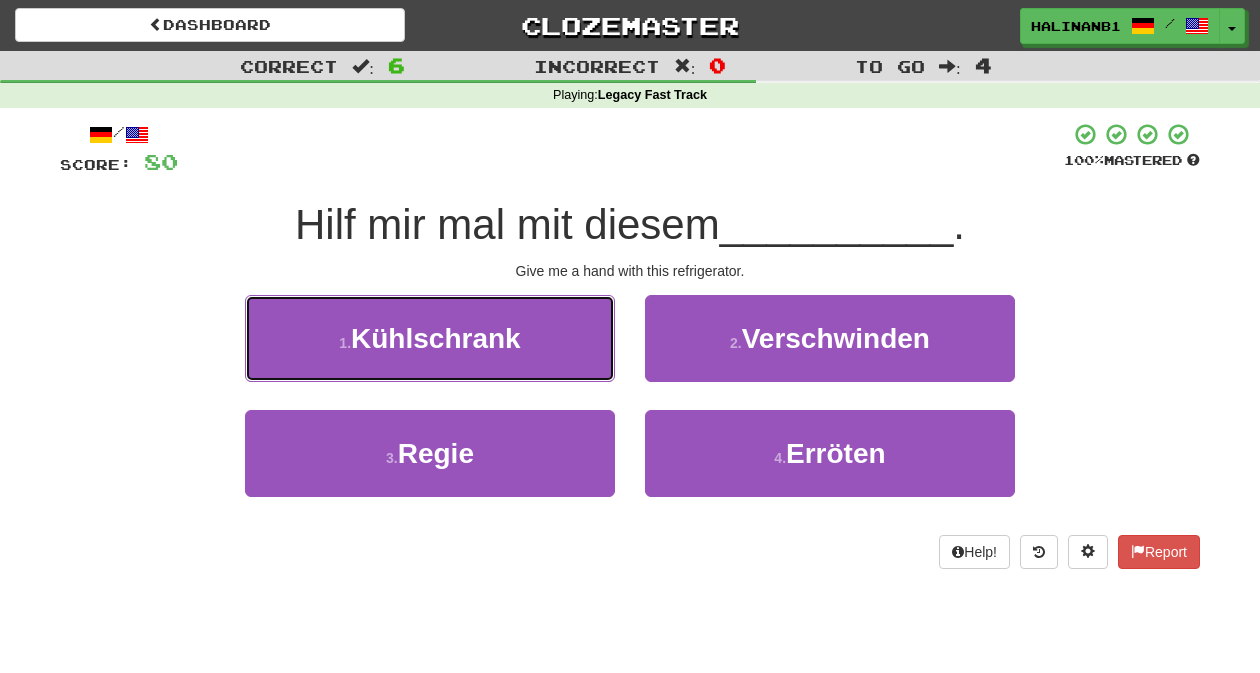 drag, startPoint x: 544, startPoint y: 346, endPoint x: 617, endPoint y: 350, distance: 73.109505 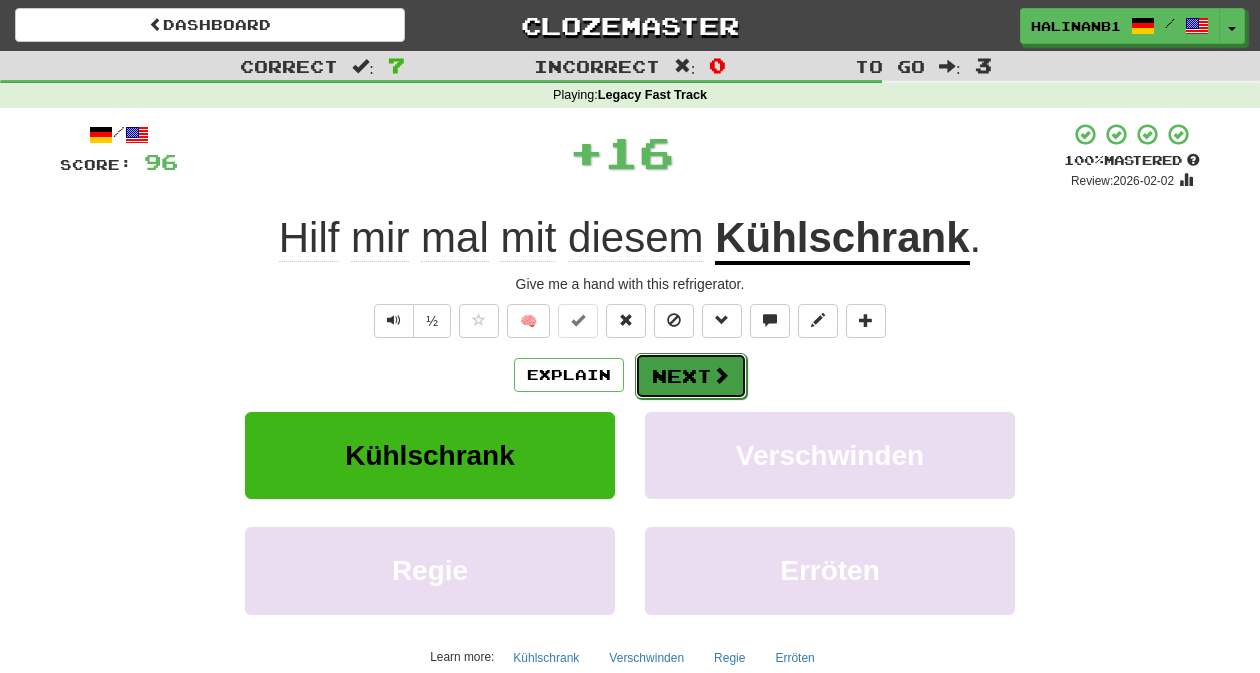 click on "Next" at bounding box center [691, 376] 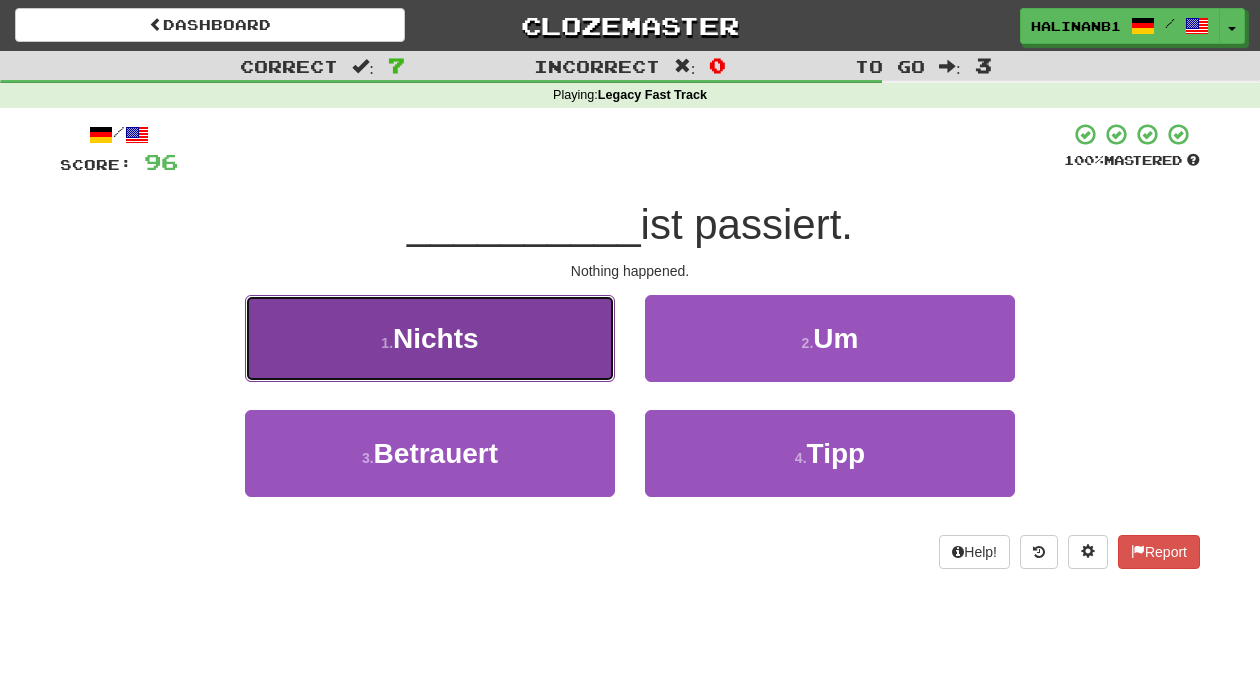 click on "1 .  Nichts" at bounding box center (430, 338) 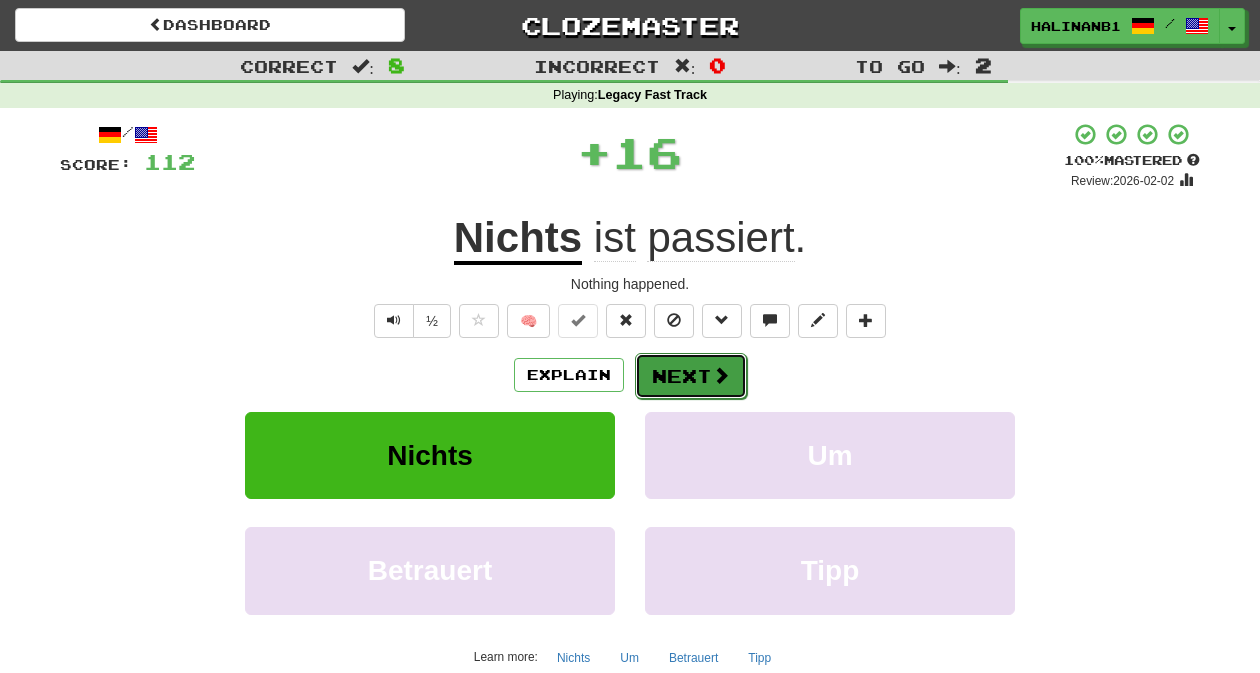click on "Next" at bounding box center (691, 376) 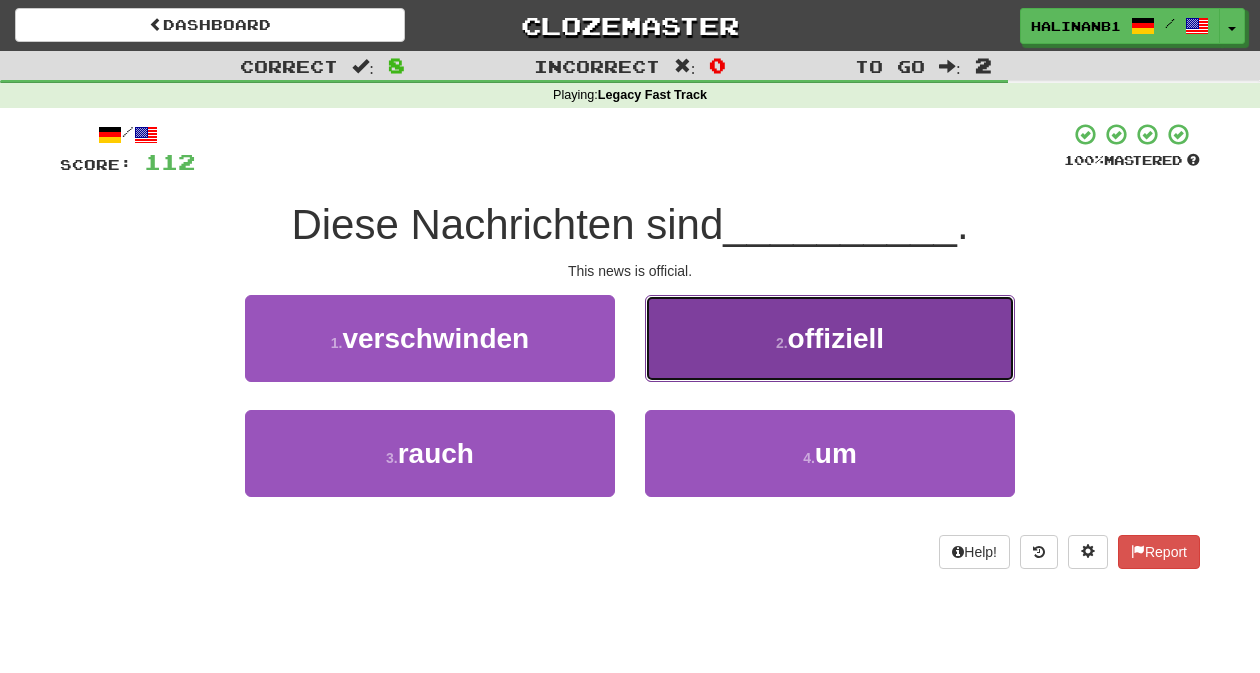 click on "2 .  offiziell" at bounding box center (830, 338) 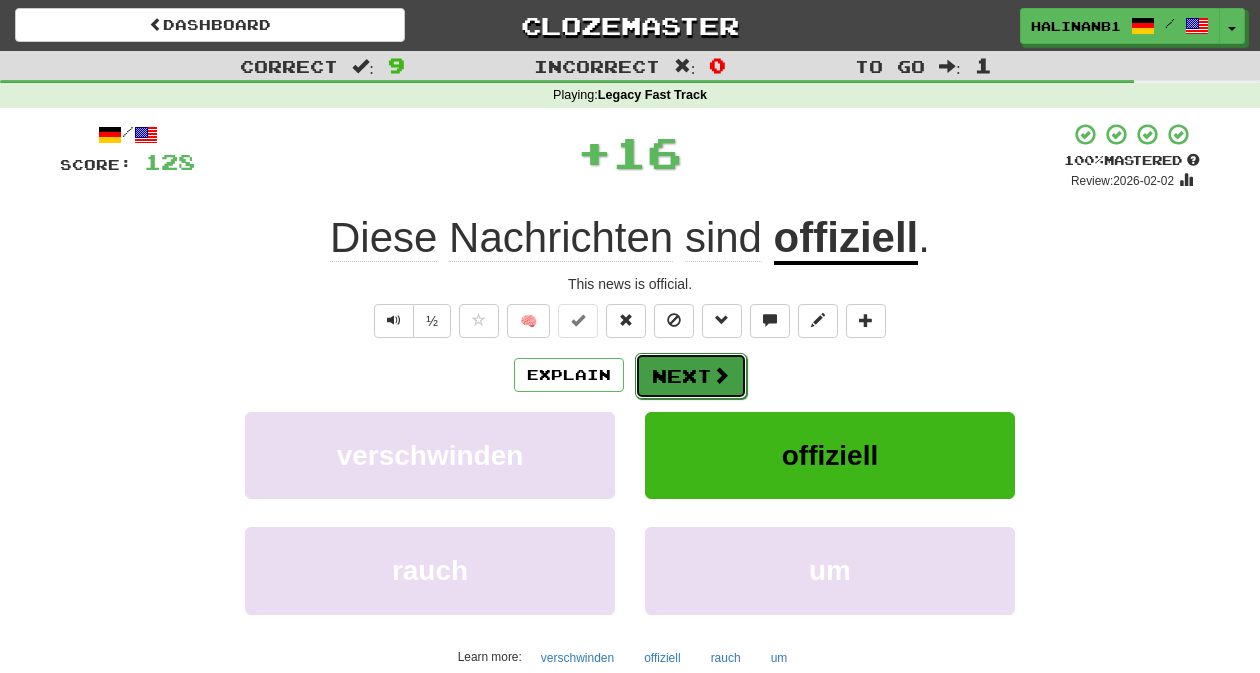 click on "Next" at bounding box center (691, 376) 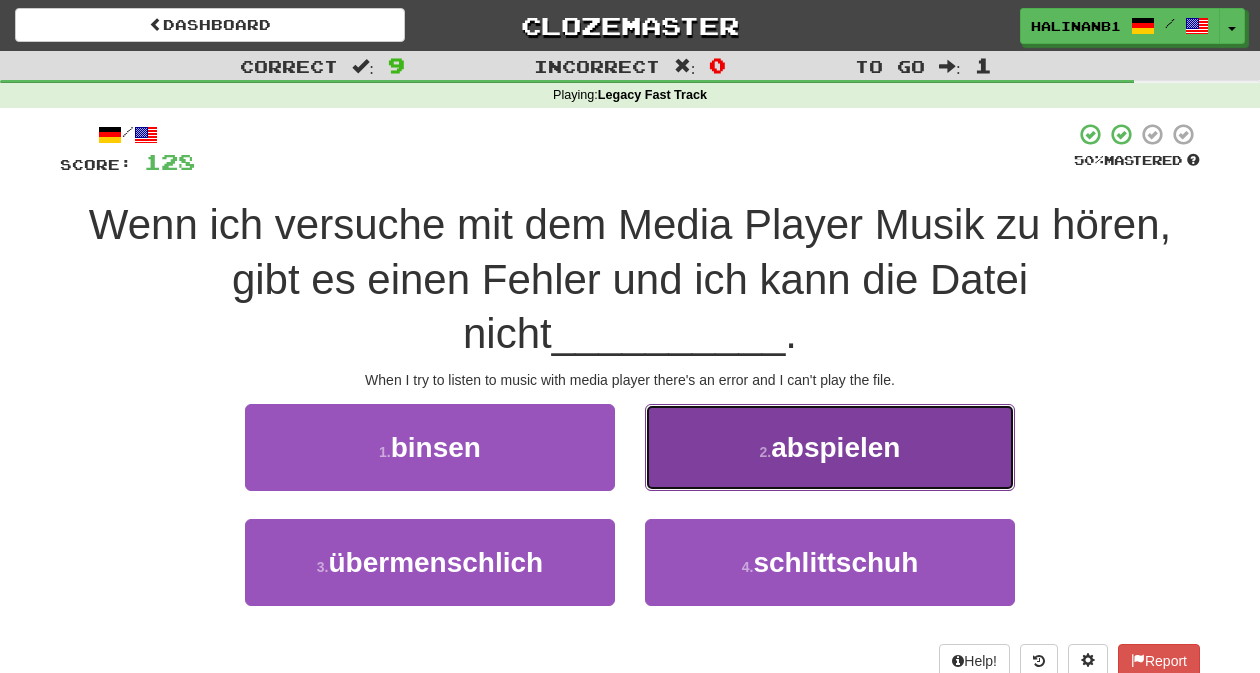 click on "2 .  abspielen" at bounding box center (830, 447) 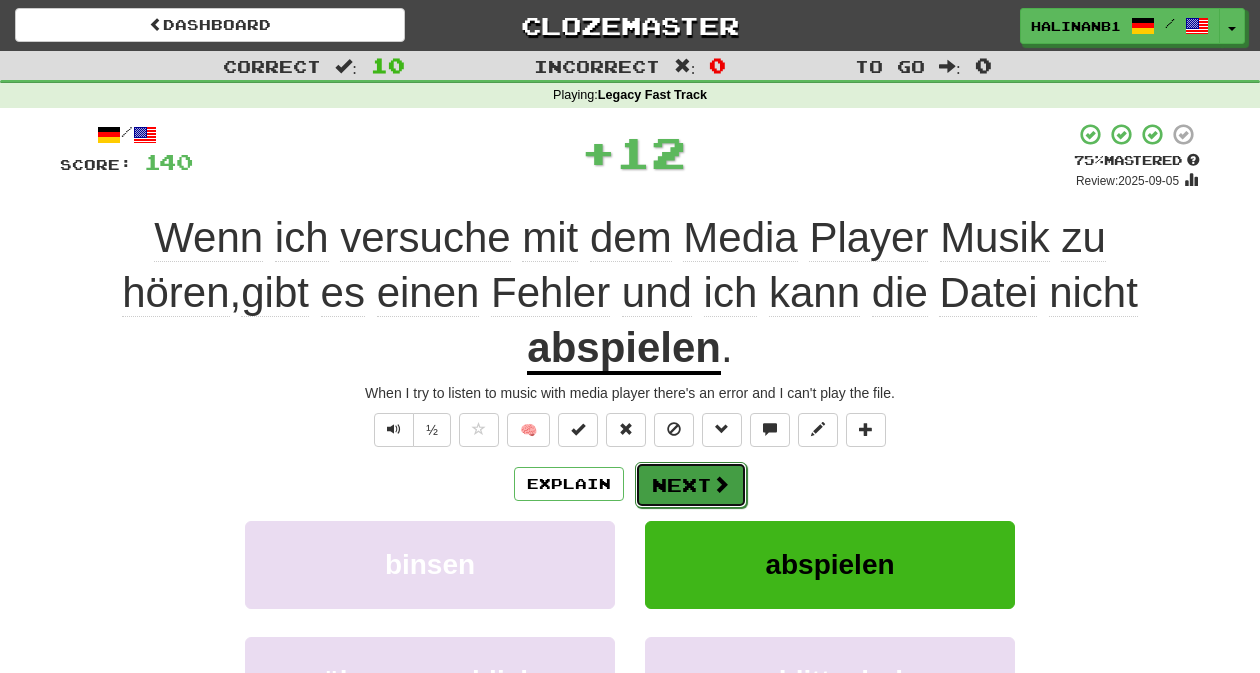click on "Next" at bounding box center (691, 485) 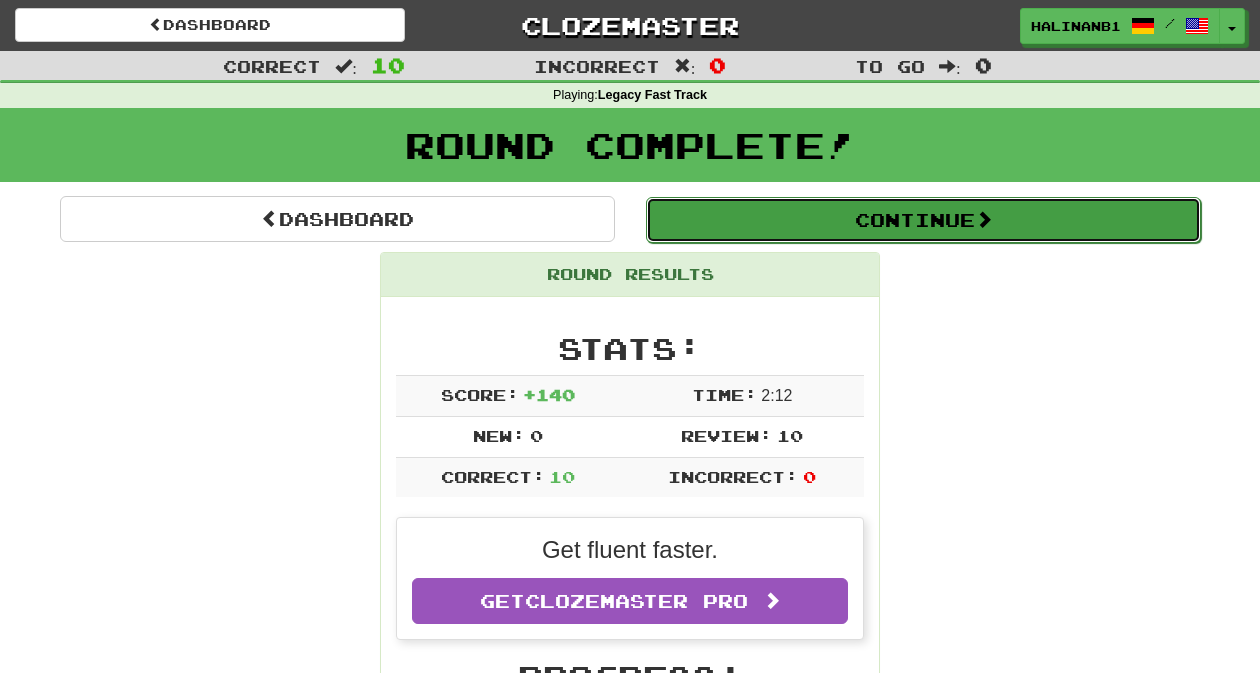 click on "Continue" at bounding box center (923, 220) 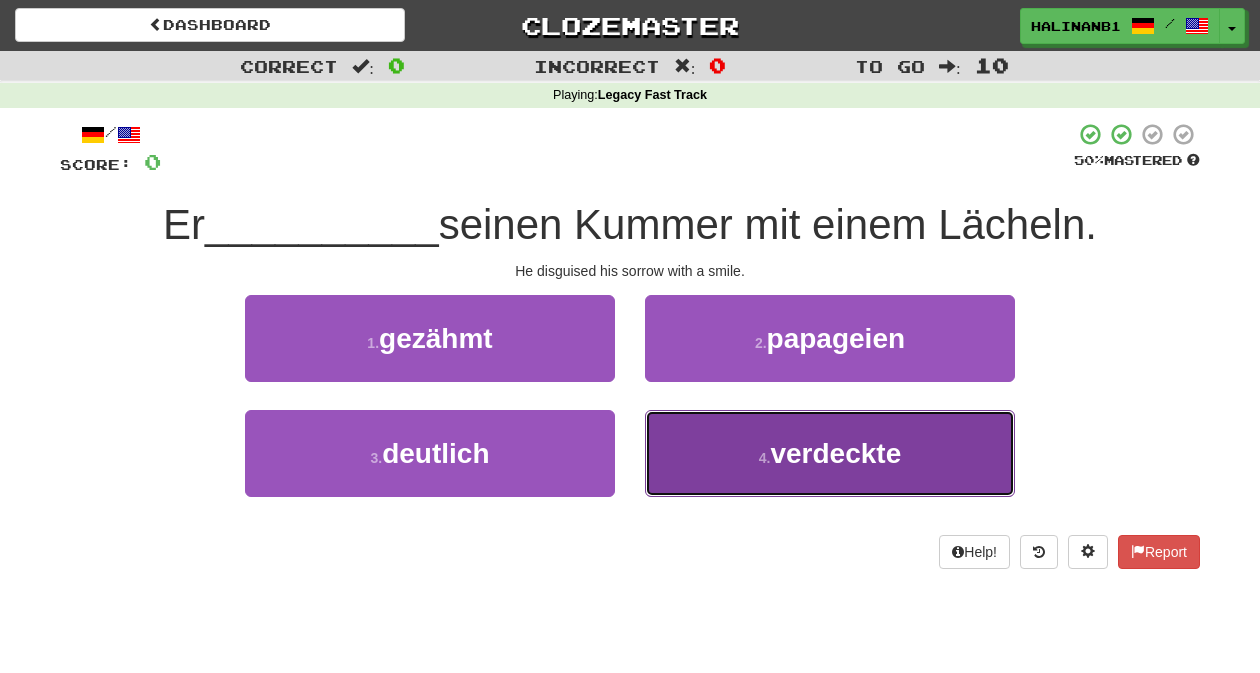 click on "4 .  verdeckte" at bounding box center (830, 453) 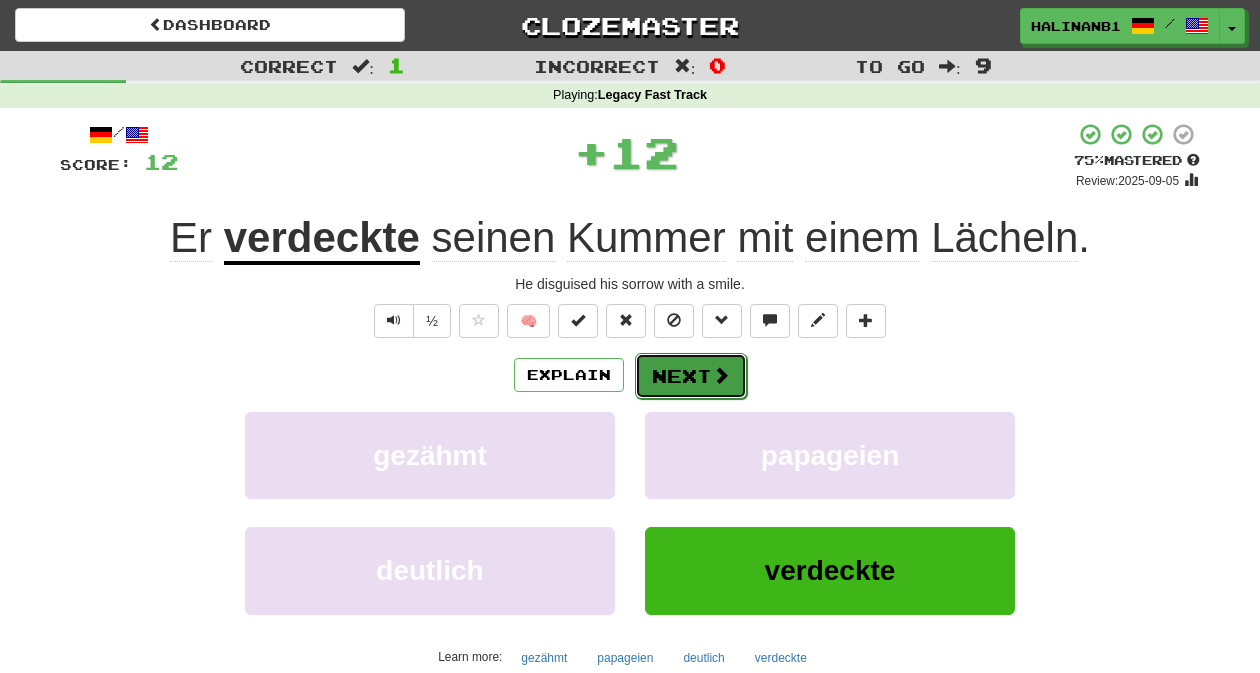 click on "Next" at bounding box center (691, 376) 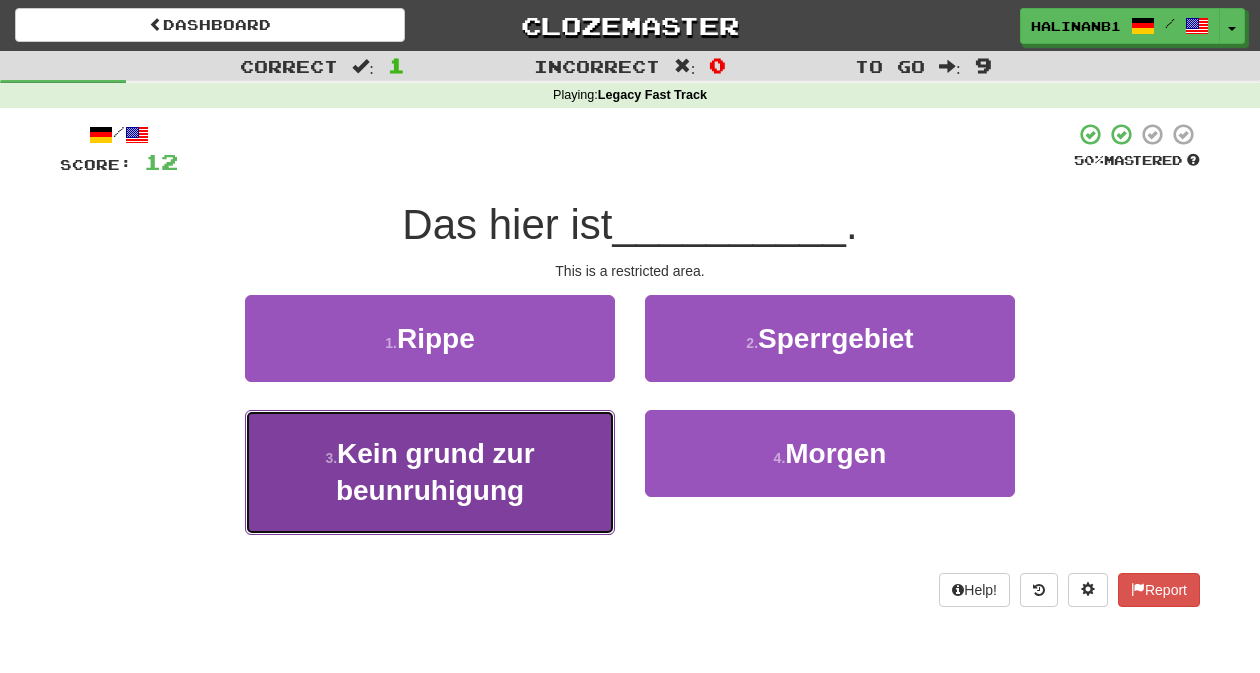 click on "3 .  Kein grund zur beunruhigung" at bounding box center [430, 472] 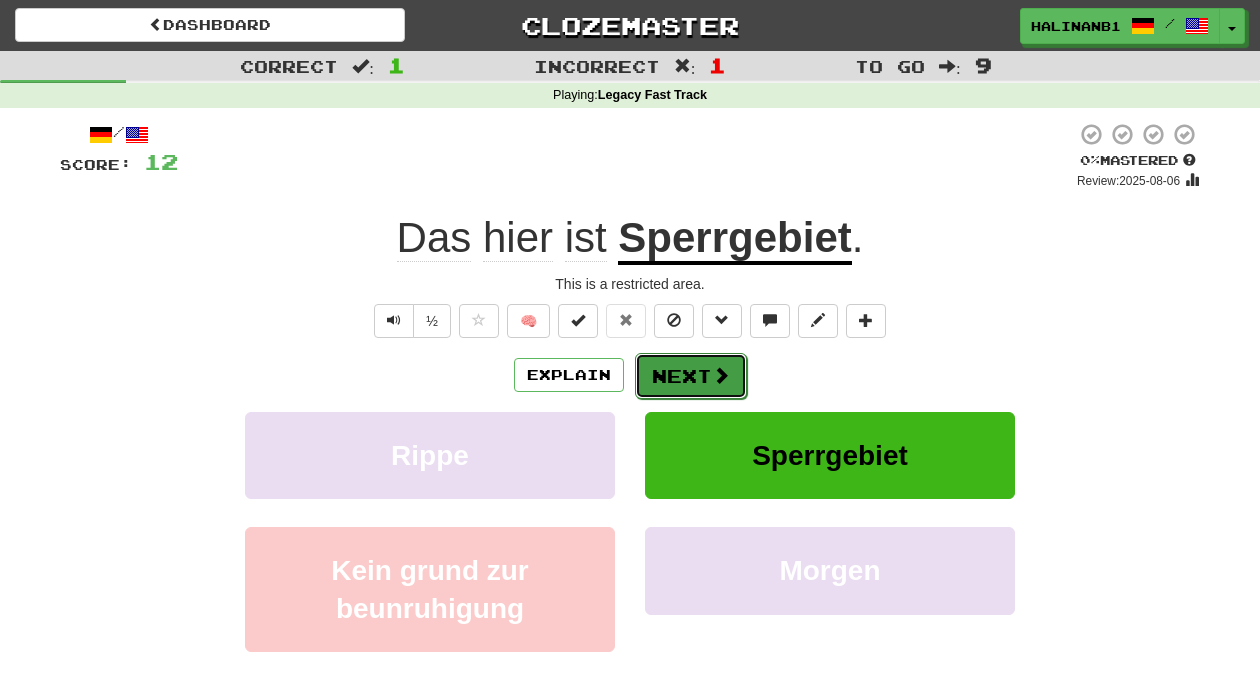 click on "Next" at bounding box center [691, 376] 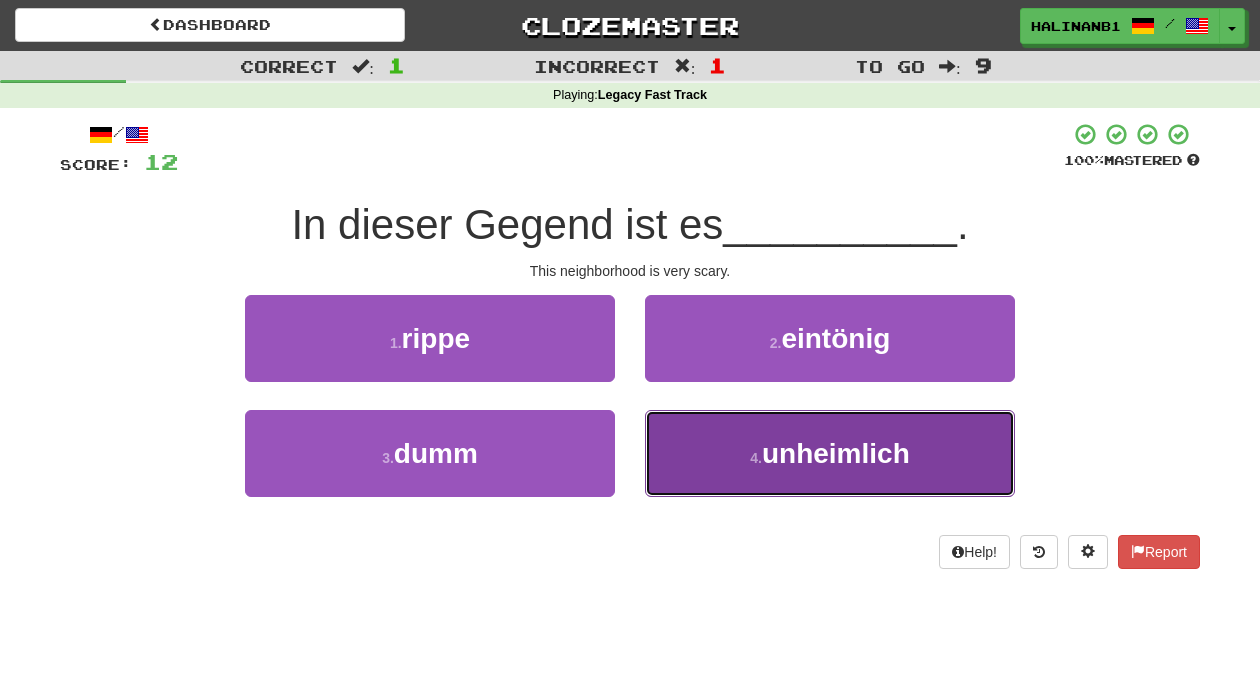 click on "4 .  unheimlich" at bounding box center [830, 453] 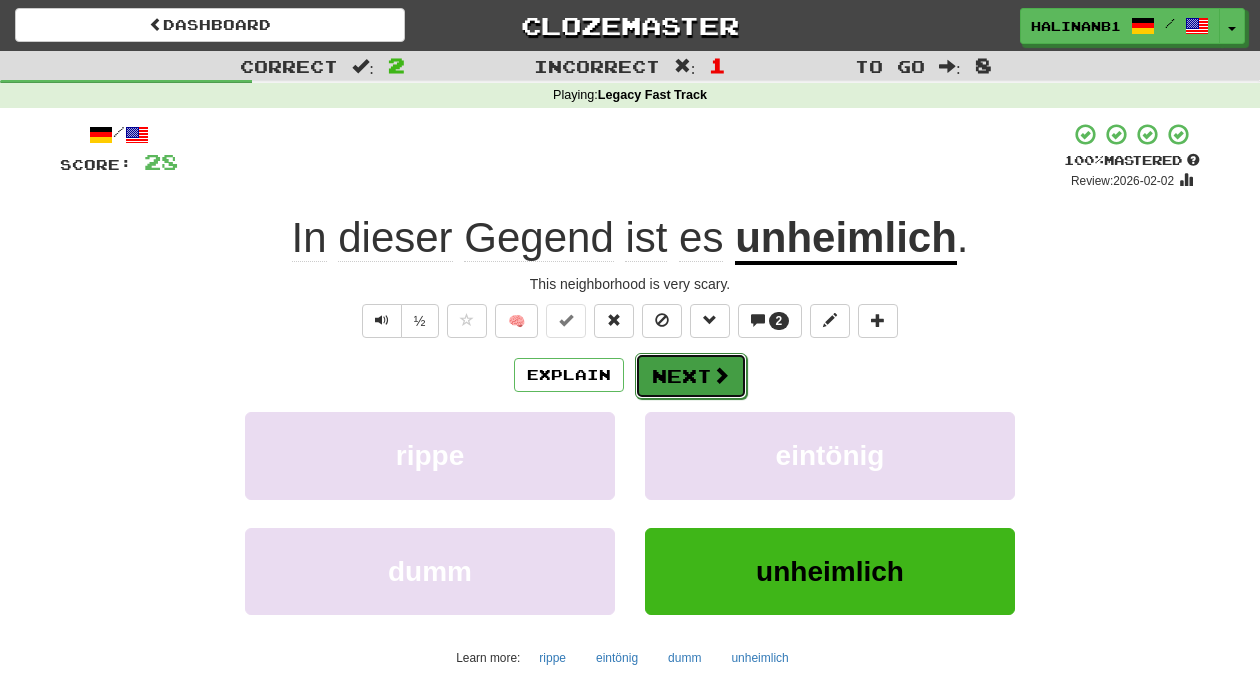 click on "Next" at bounding box center (691, 376) 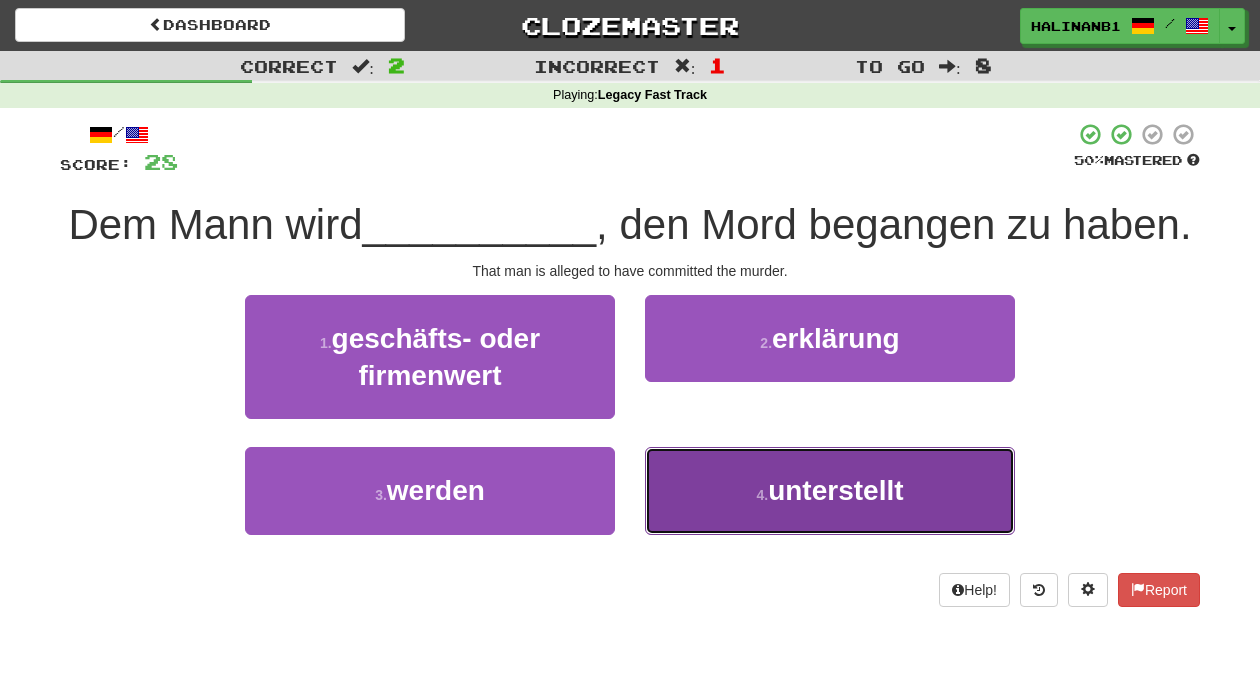 click on "4 .  unterstellt" at bounding box center (830, 490) 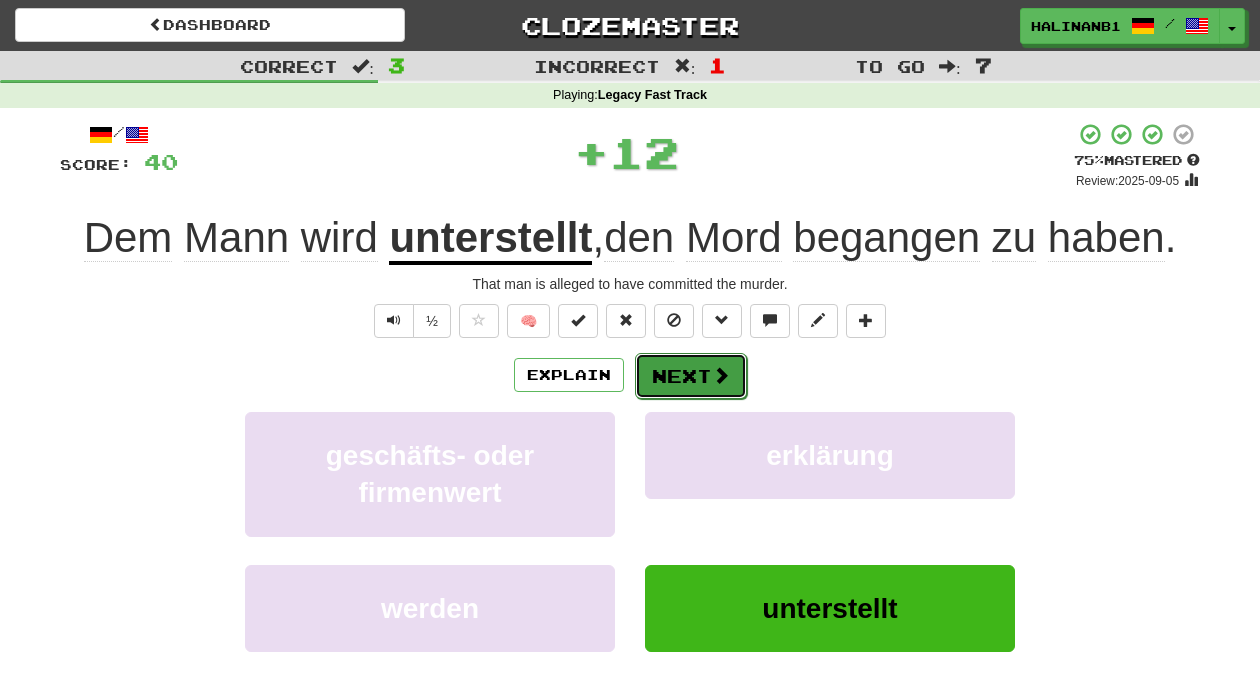 click at bounding box center (721, 375) 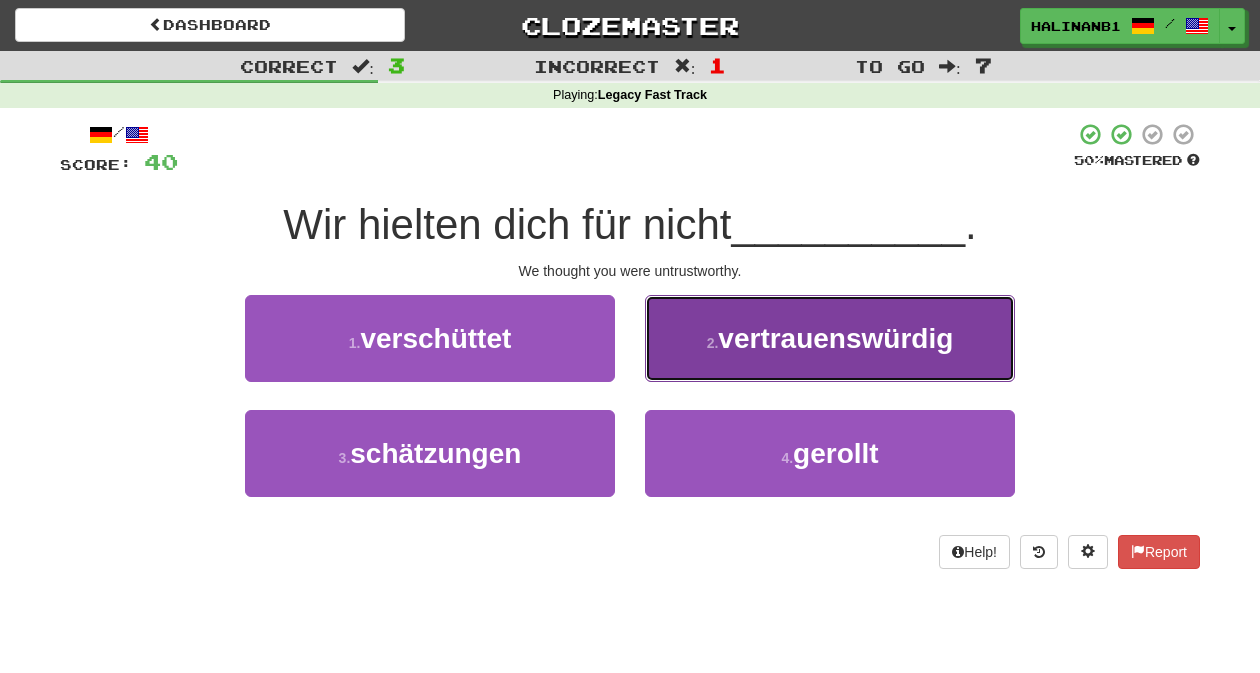 click on "2 .  vertrauenswürdig" at bounding box center (830, 338) 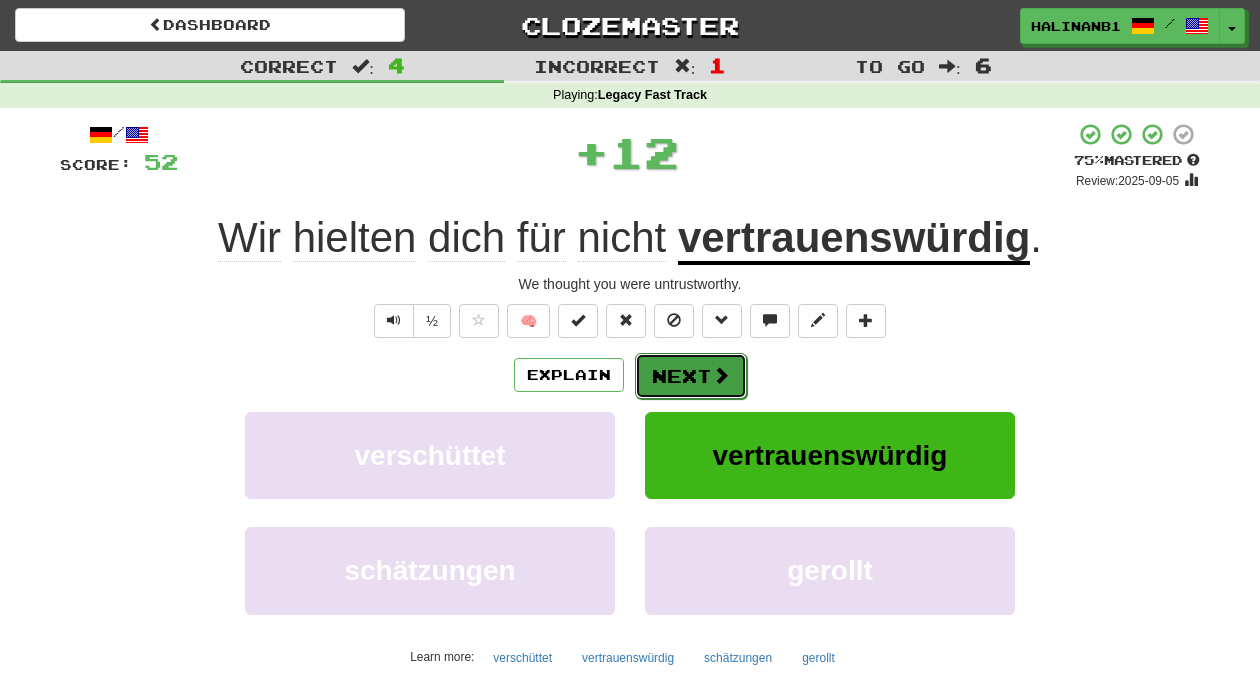 click on "Next" at bounding box center (691, 376) 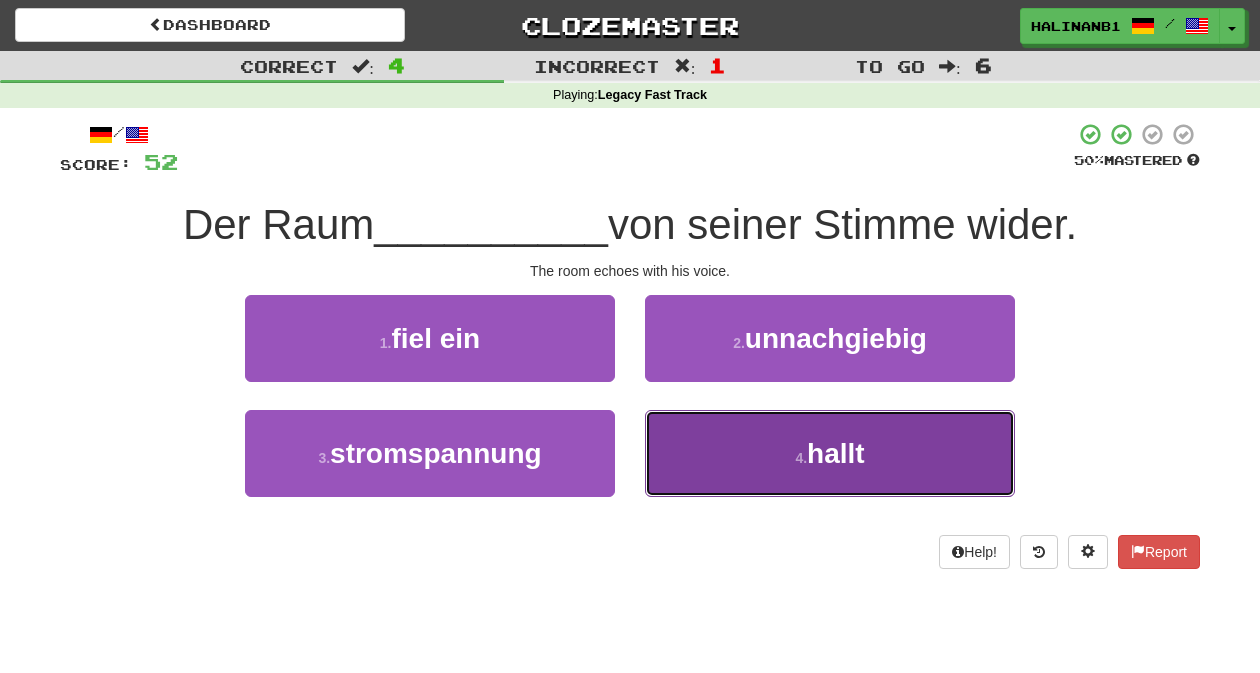 click on "4 .  hallt" at bounding box center [830, 453] 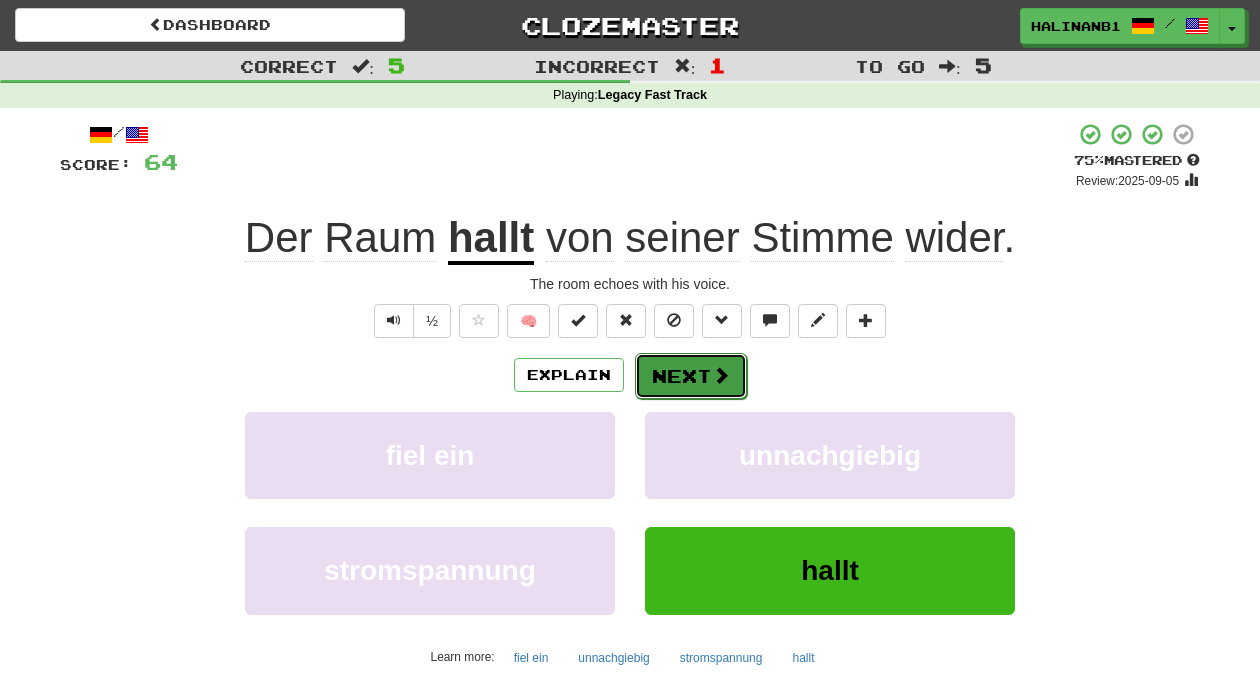 click on "Next" at bounding box center (691, 376) 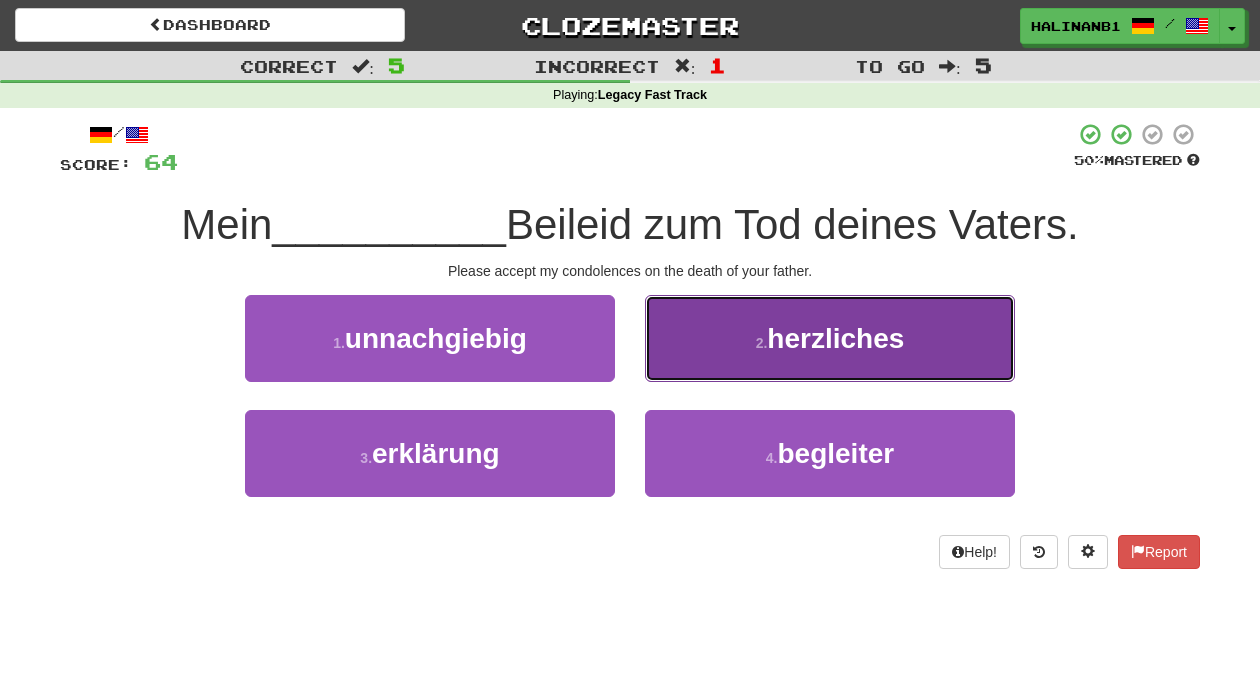 click on "2 .  herzliches" at bounding box center [830, 338] 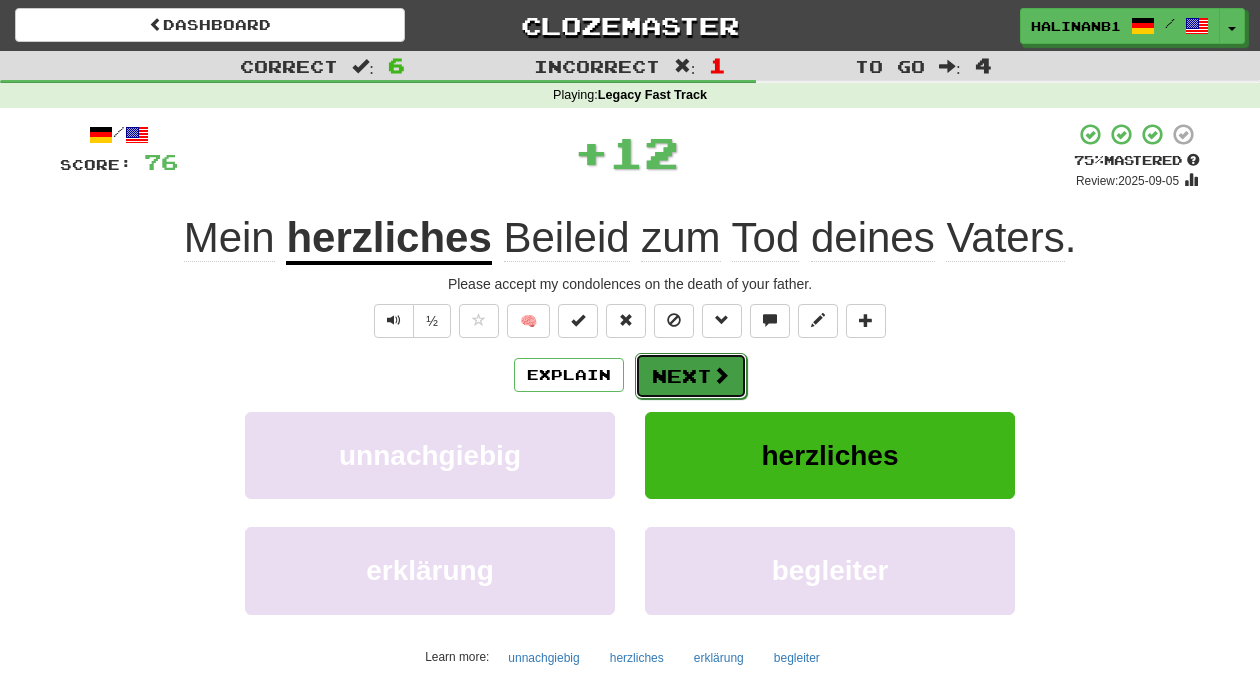 click on "Next" at bounding box center (691, 376) 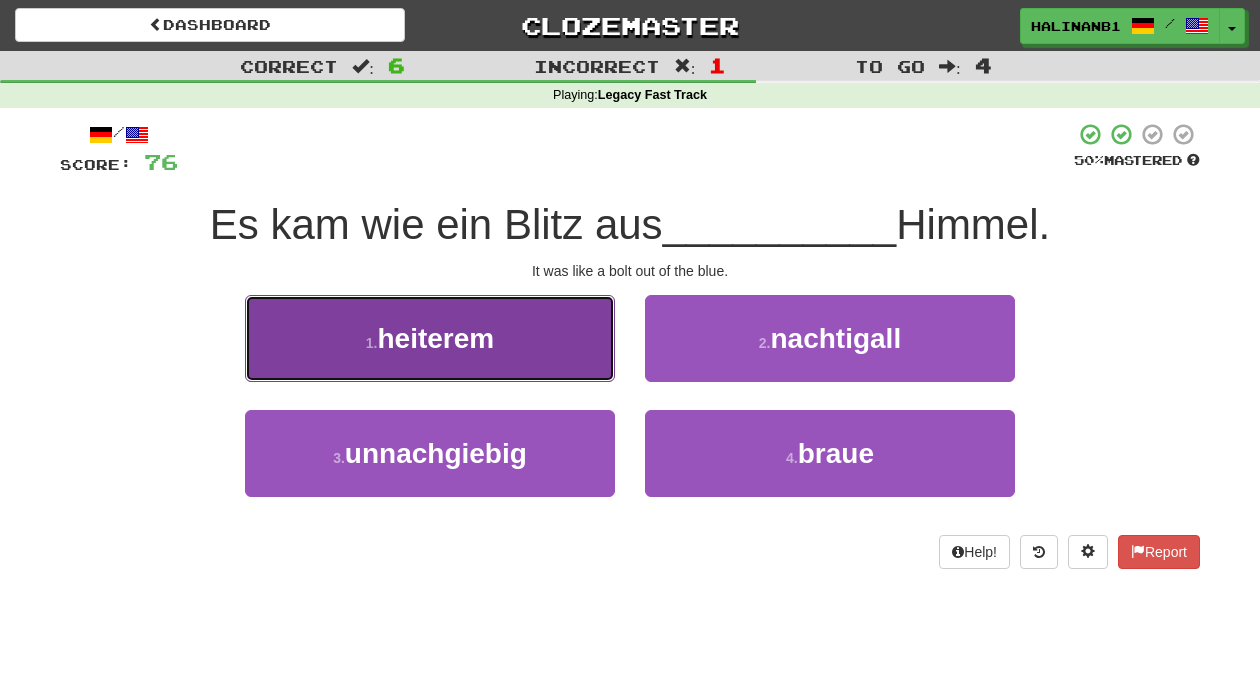 click on "1 .  heiterem" at bounding box center (430, 338) 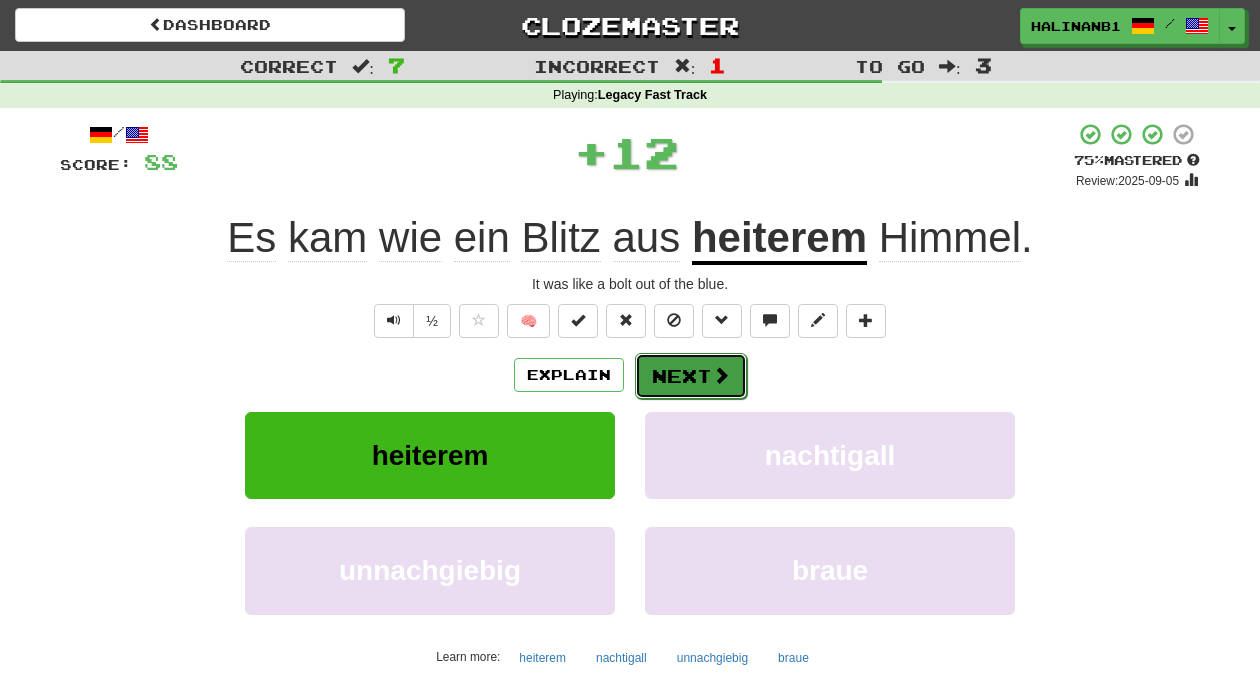 click on "Next" at bounding box center (691, 376) 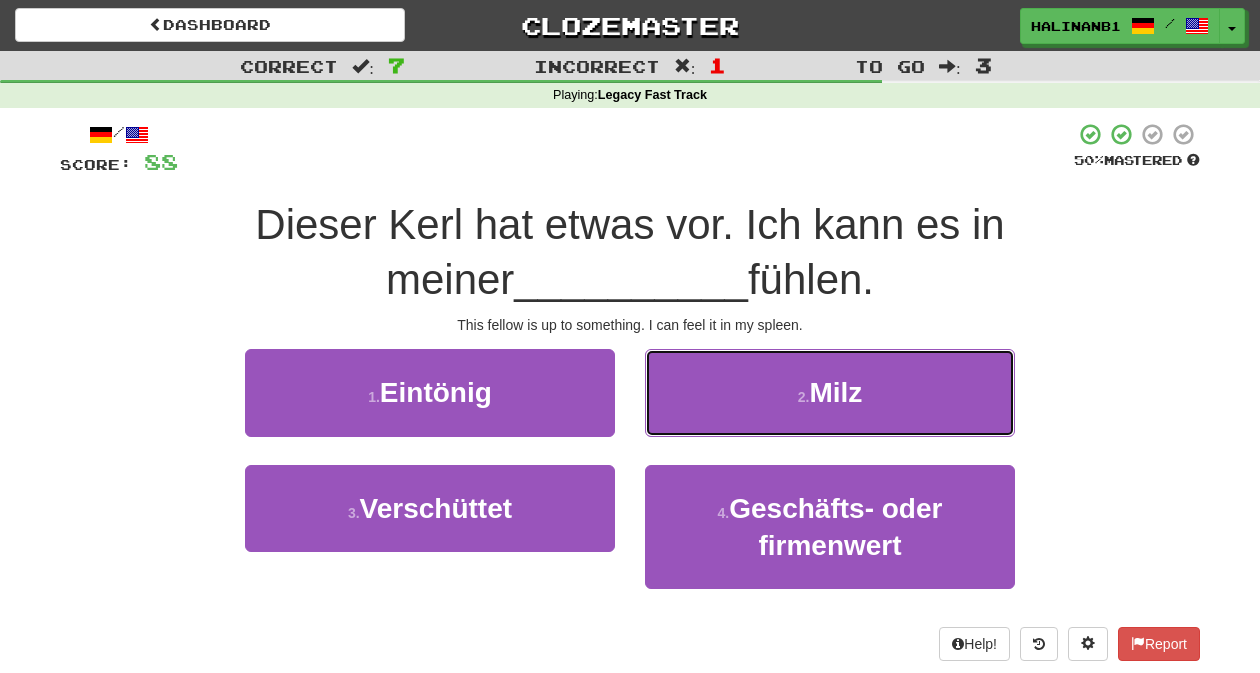 click on "2 .  Milz" at bounding box center (830, 392) 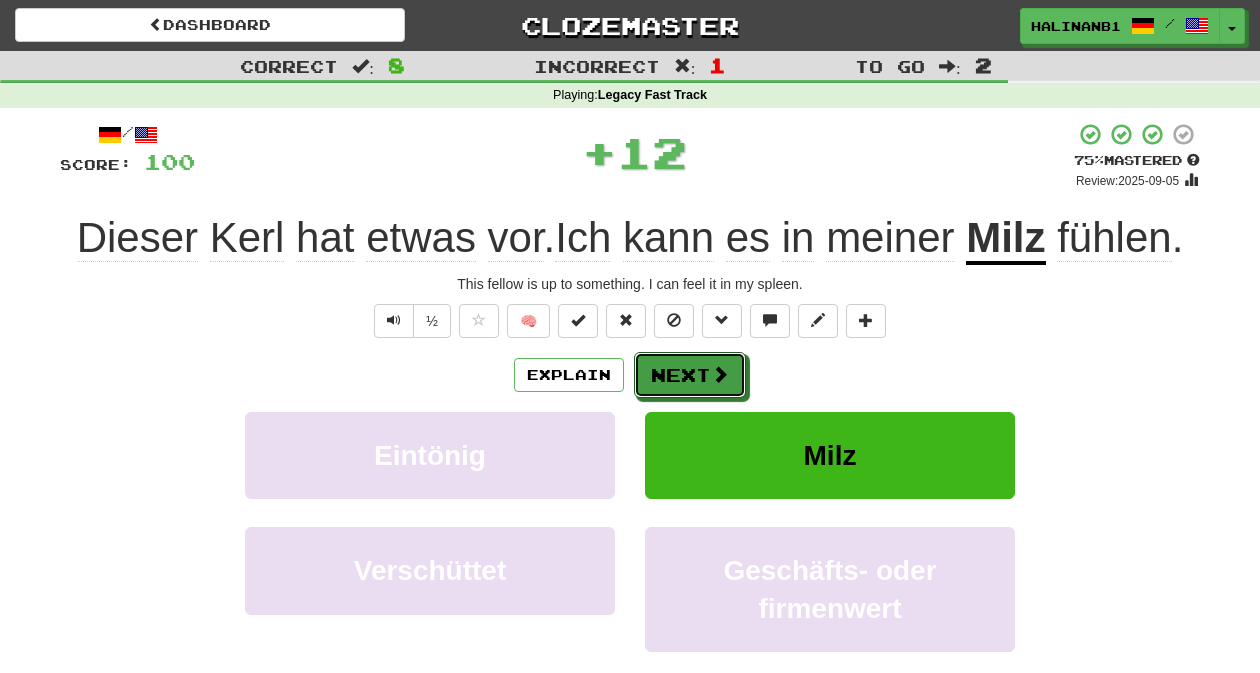 click on "Next" at bounding box center (690, 375) 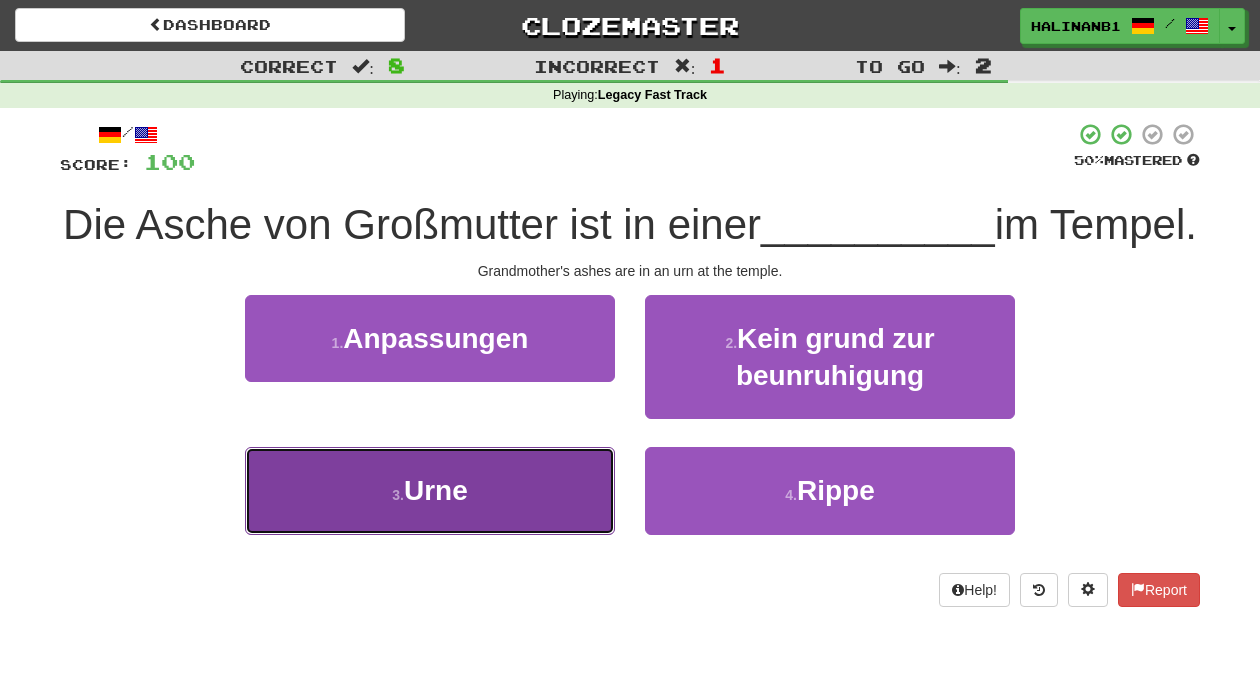click on "3 .  Urne" at bounding box center [430, 490] 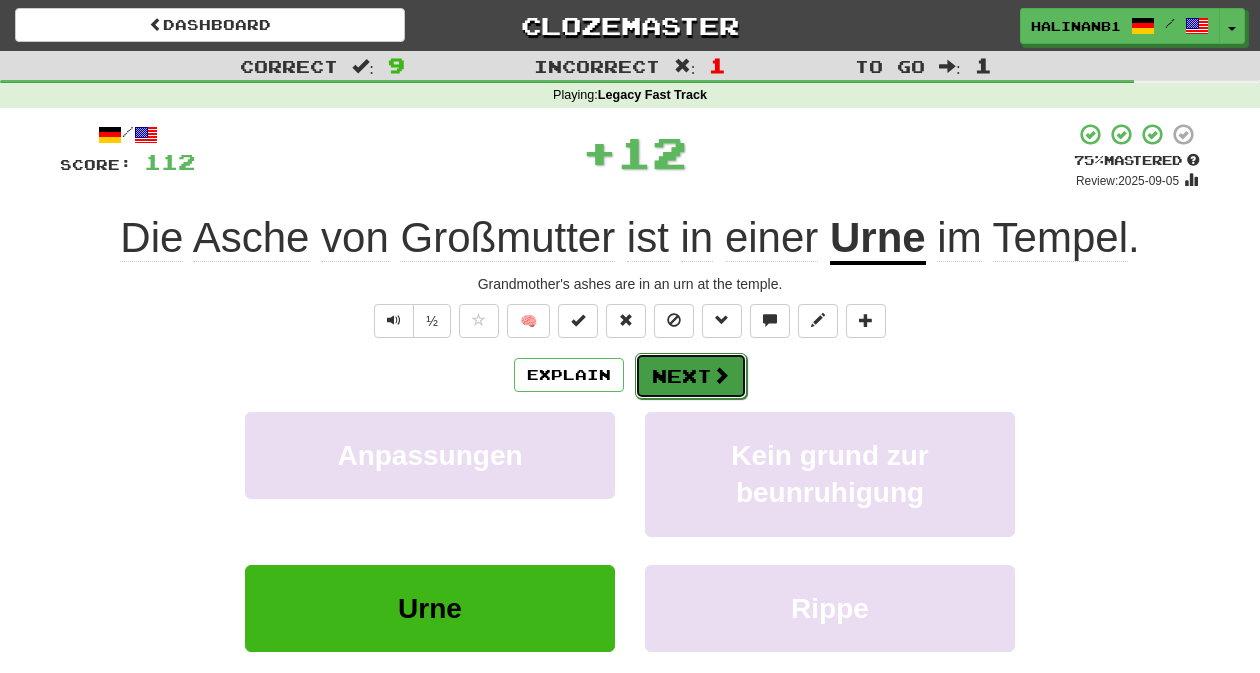 click on "Next" at bounding box center [691, 376] 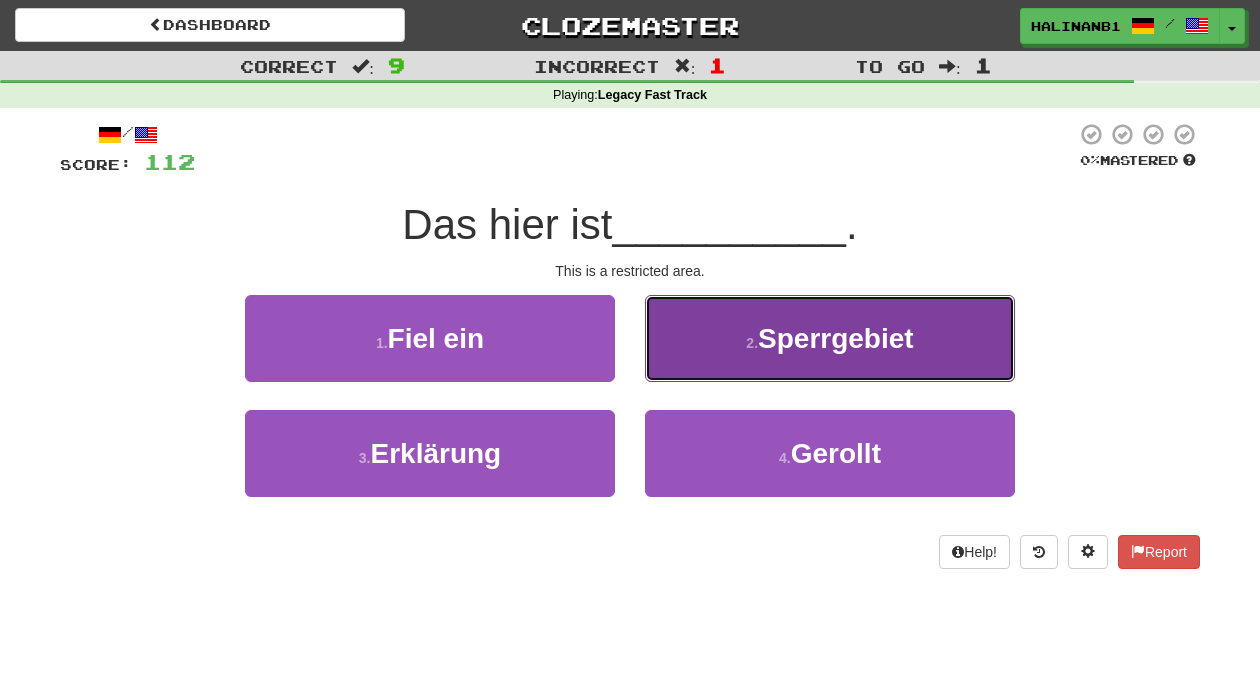 click on "2 .  Sperrgebiet" at bounding box center [830, 338] 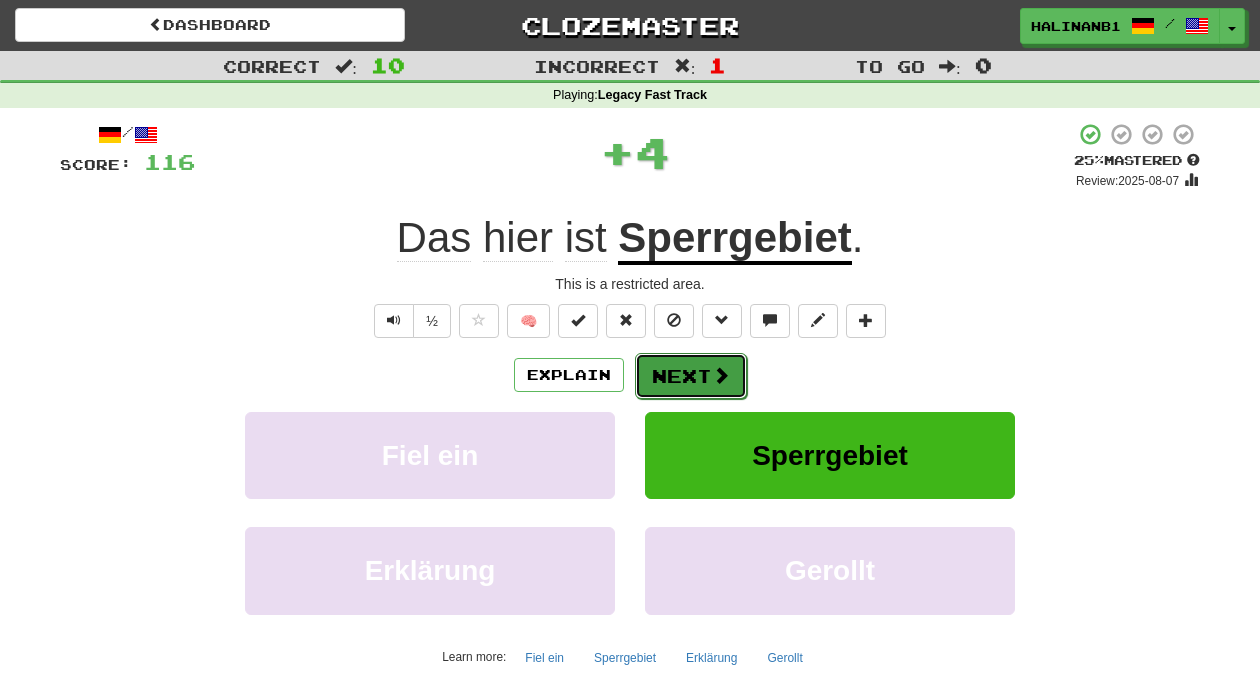 click on "Next" at bounding box center [691, 376] 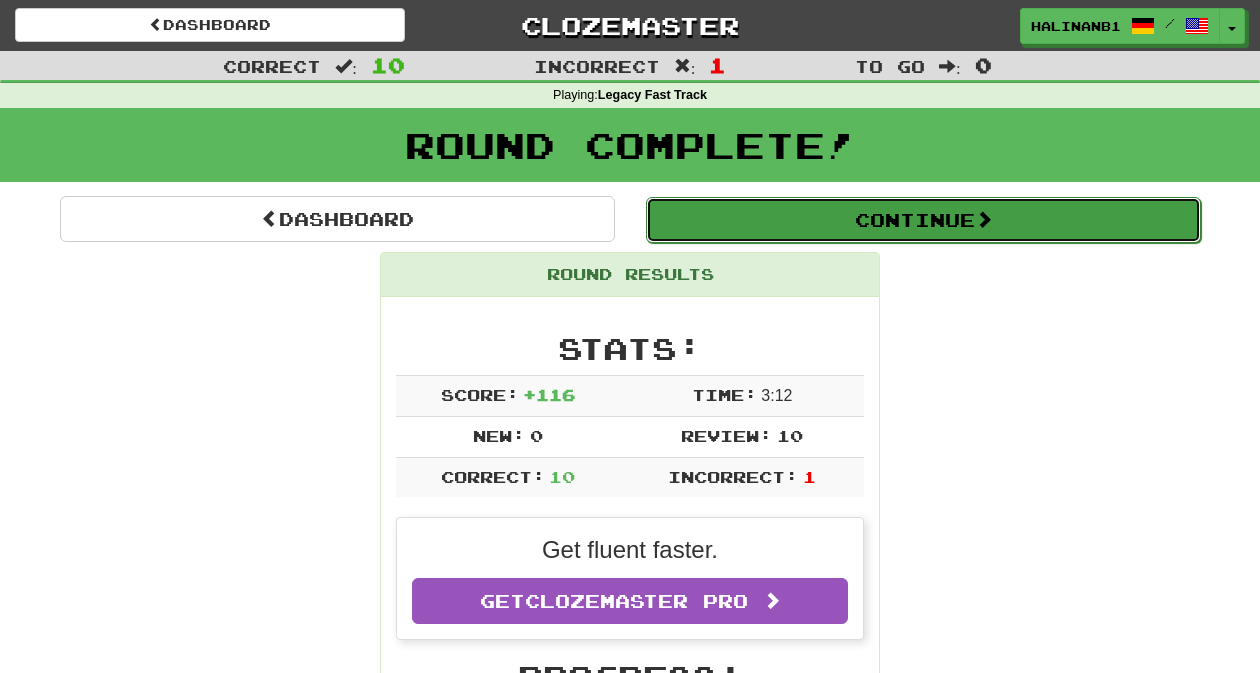 click on "Continue" at bounding box center (923, 220) 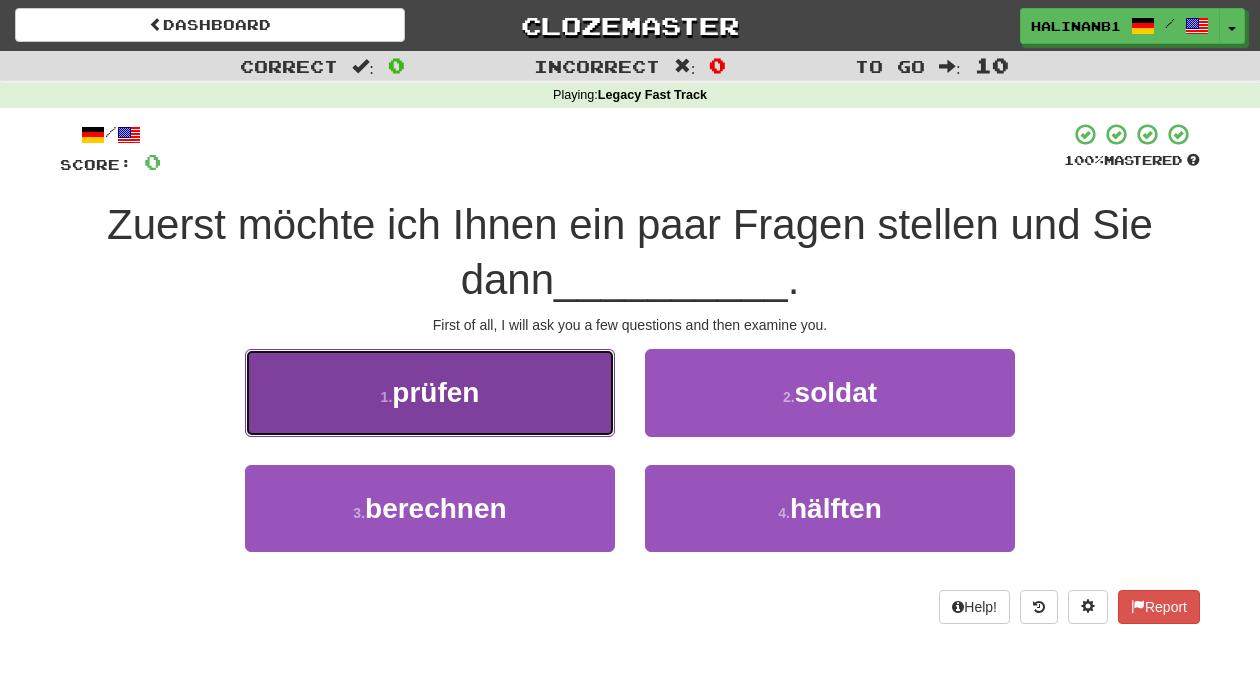 click on "1 .  prüfen" at bounding box center (430, 392) 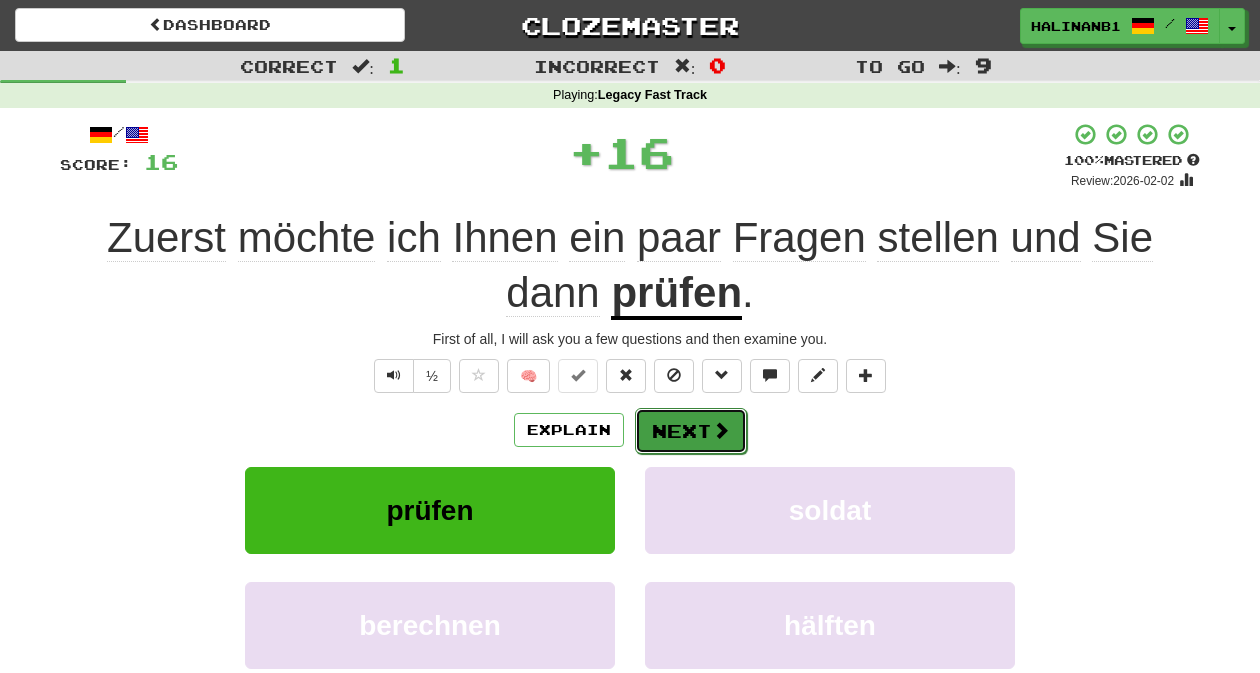 click on "Next" at bounding box center [691, 431] 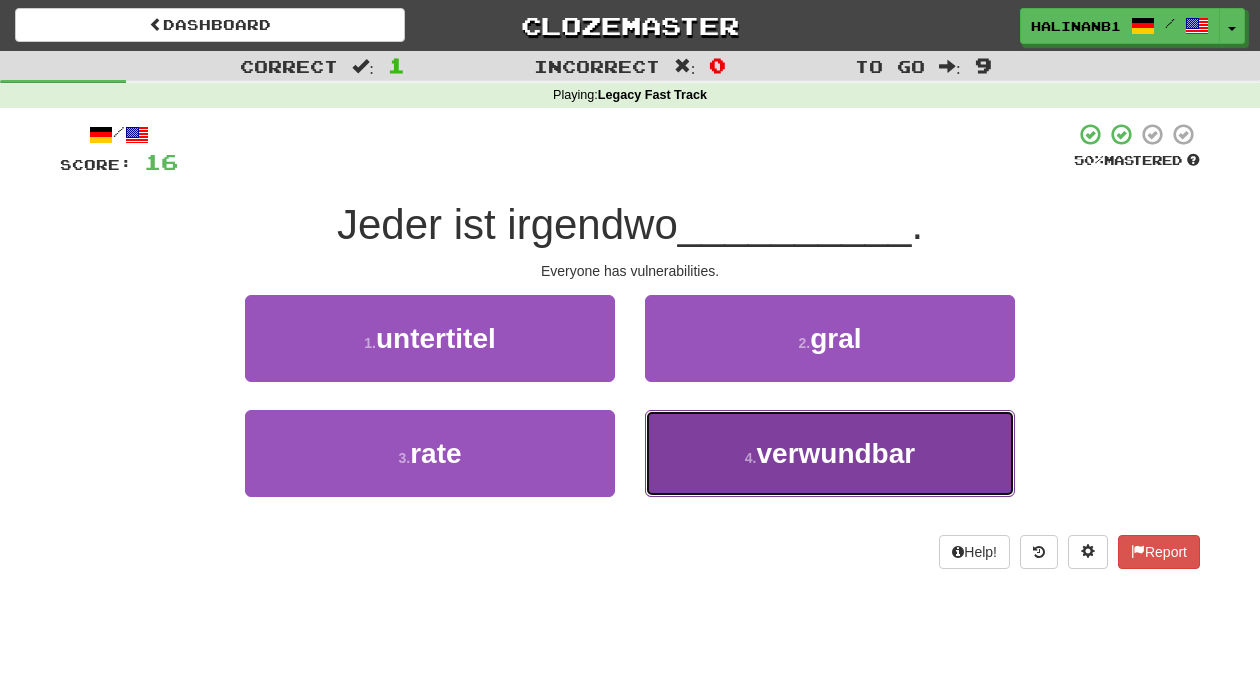 click on "verwundbar" at bounding box center (830, 453) 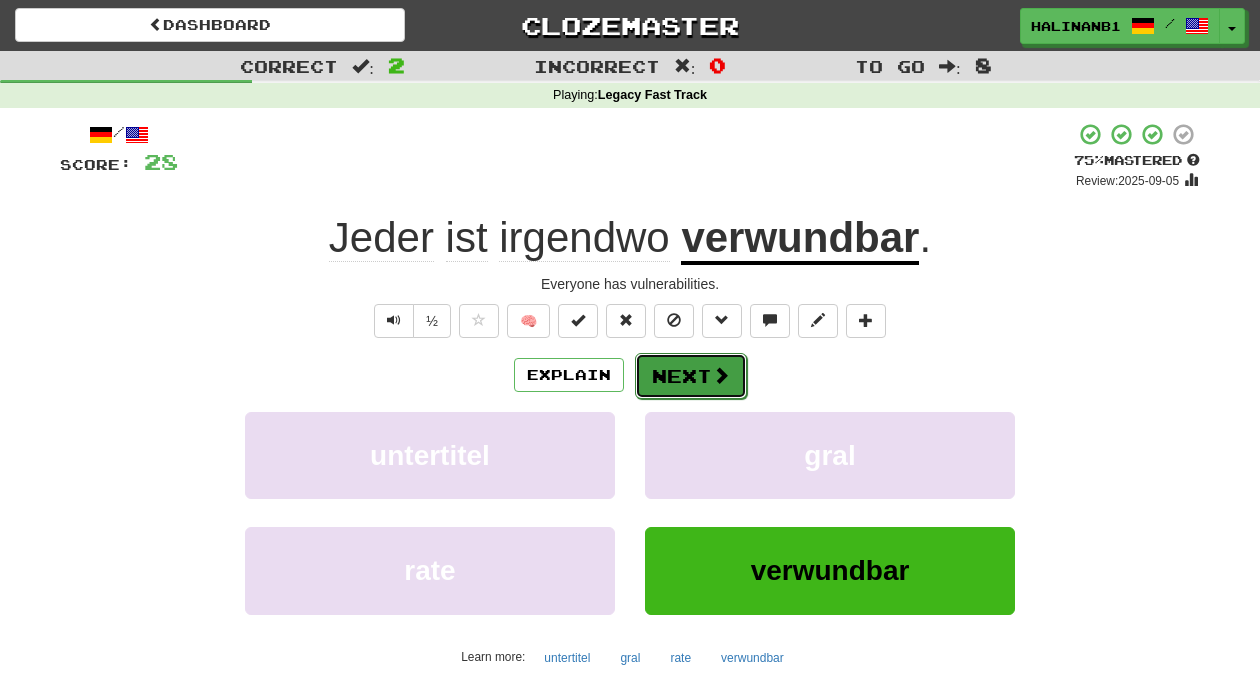 click at bounding box center (721, 375) 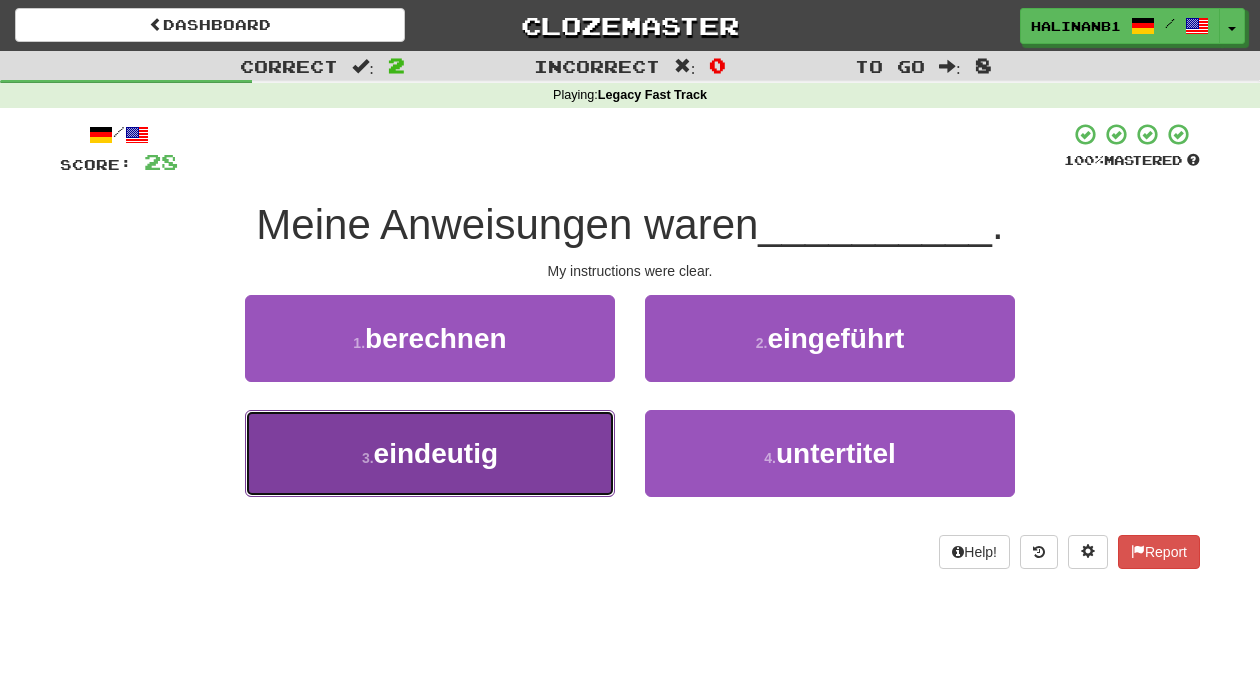 click on "3 .  eindeutig" at bounding box center [430, 453] 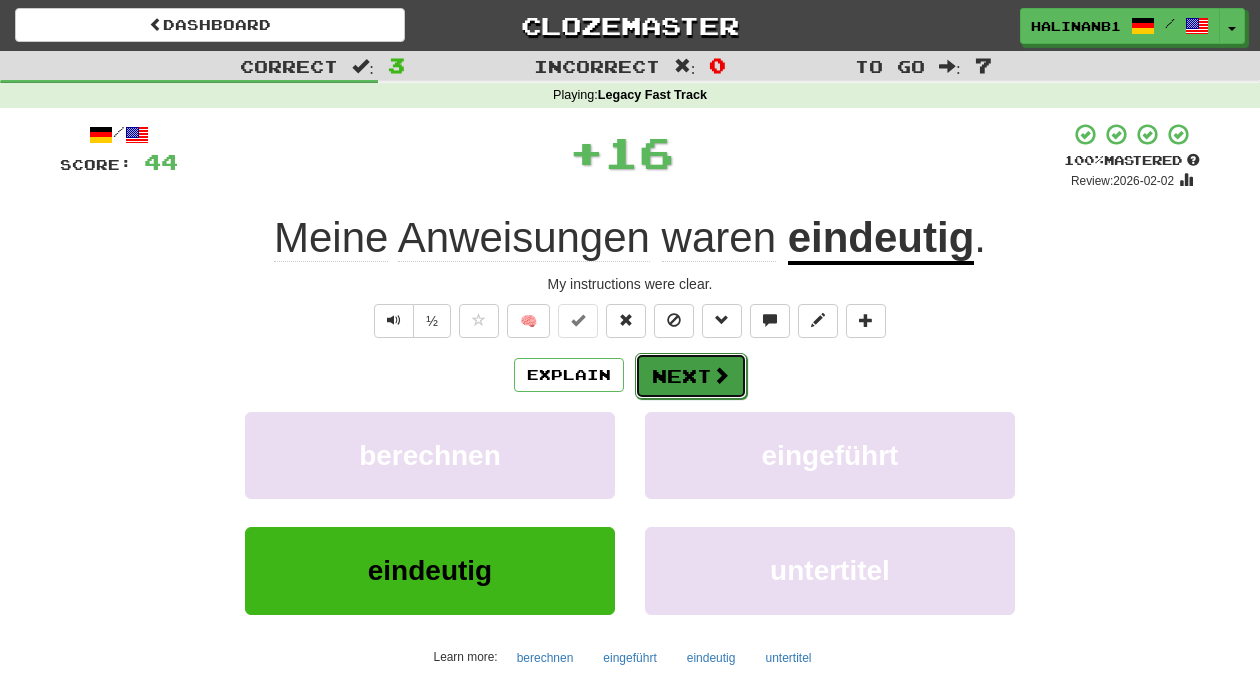 click at bounding box center [721, 375] 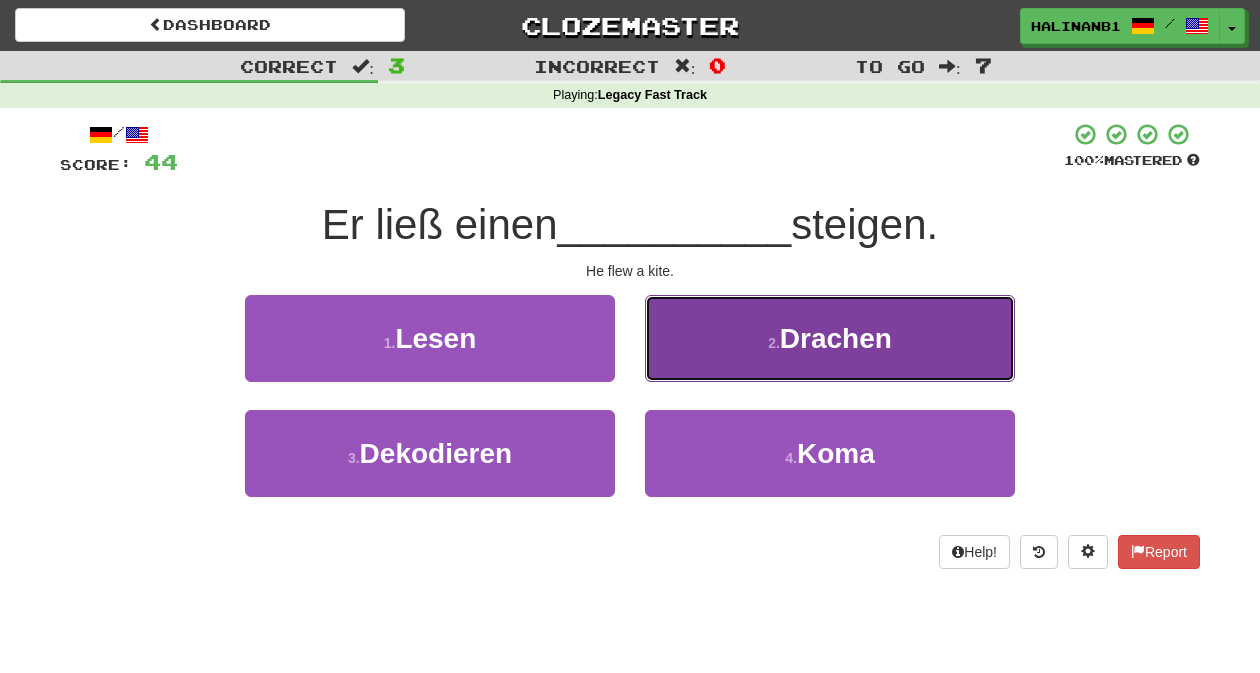 click on "2 .  Drachen" at bounding box center [830, 338] 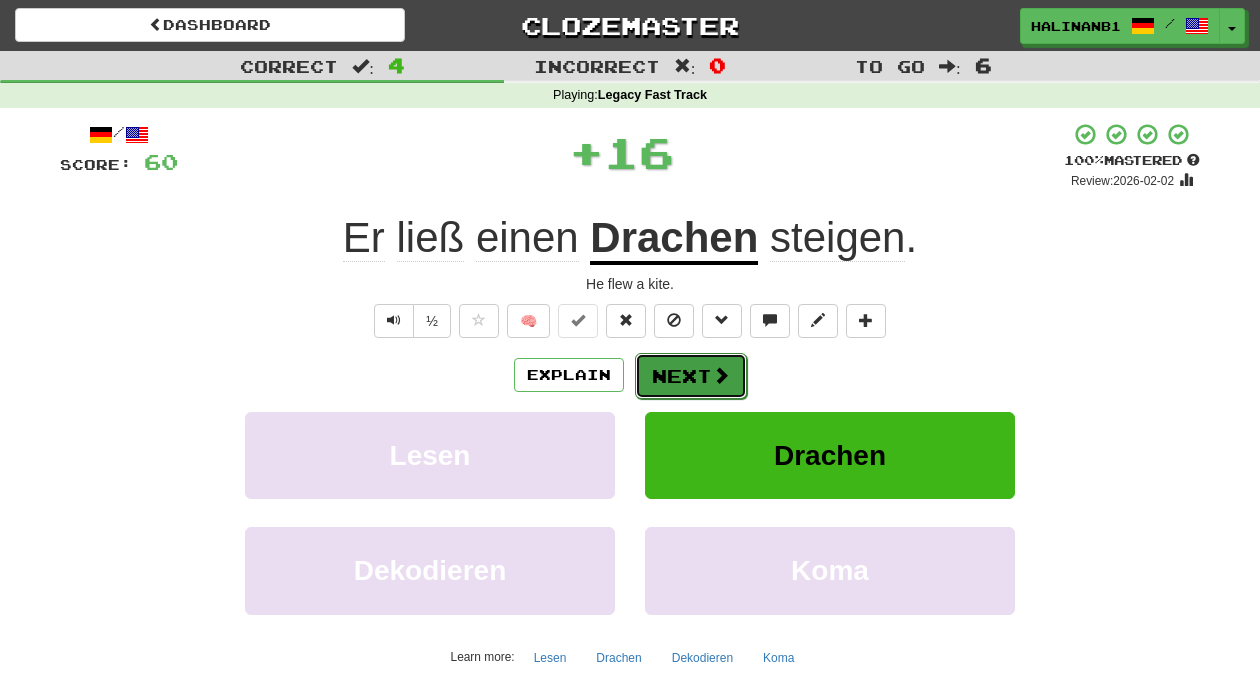 click at bounding box center (721, 375) 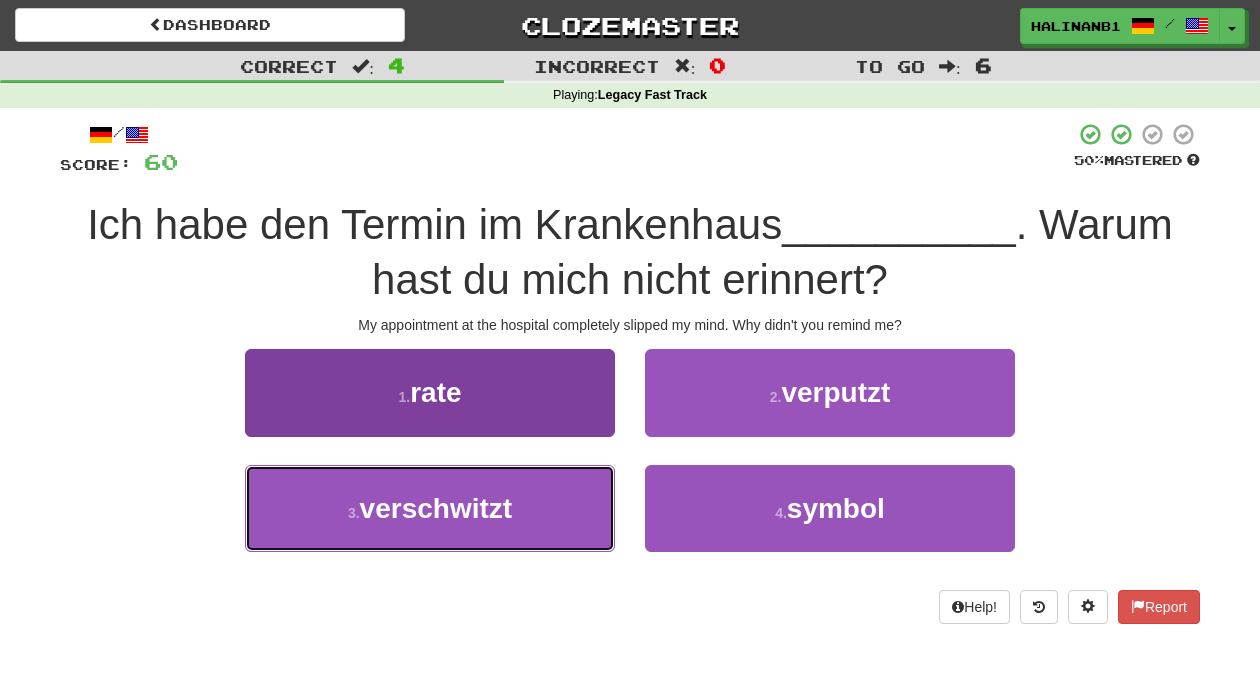 click on "3 .  verschwitzt" at bounding box center [430, 508] 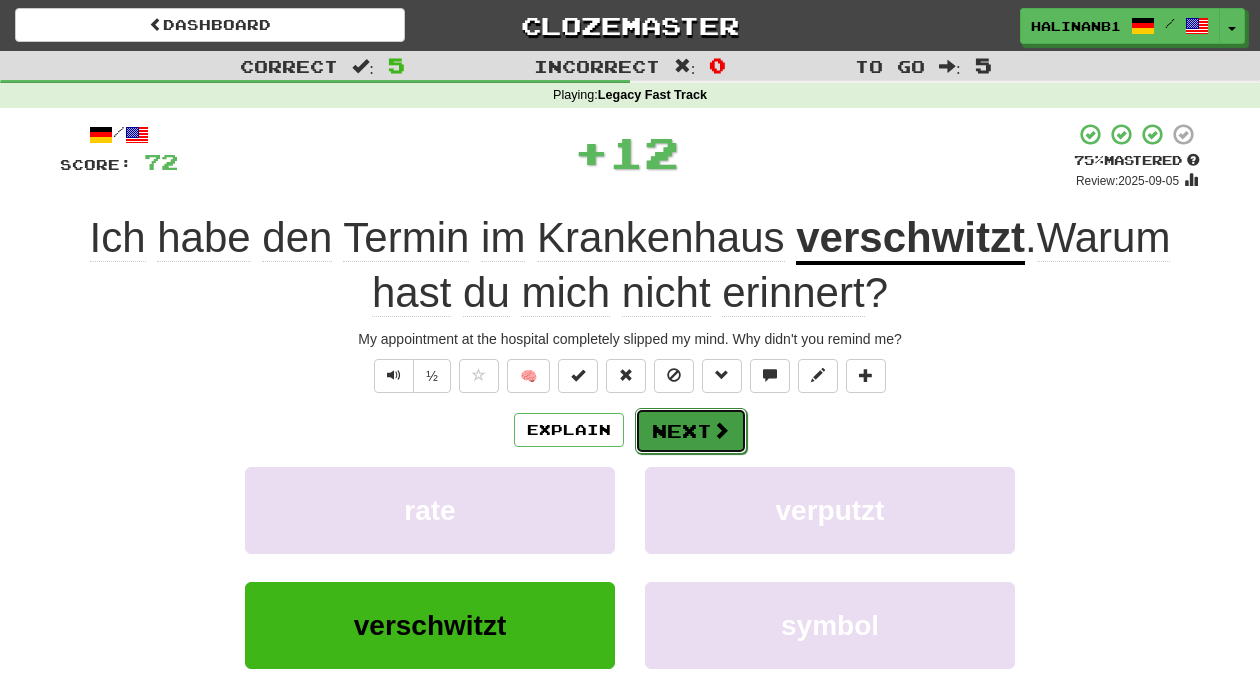 click on "Next" at bounding box center [691, 431] 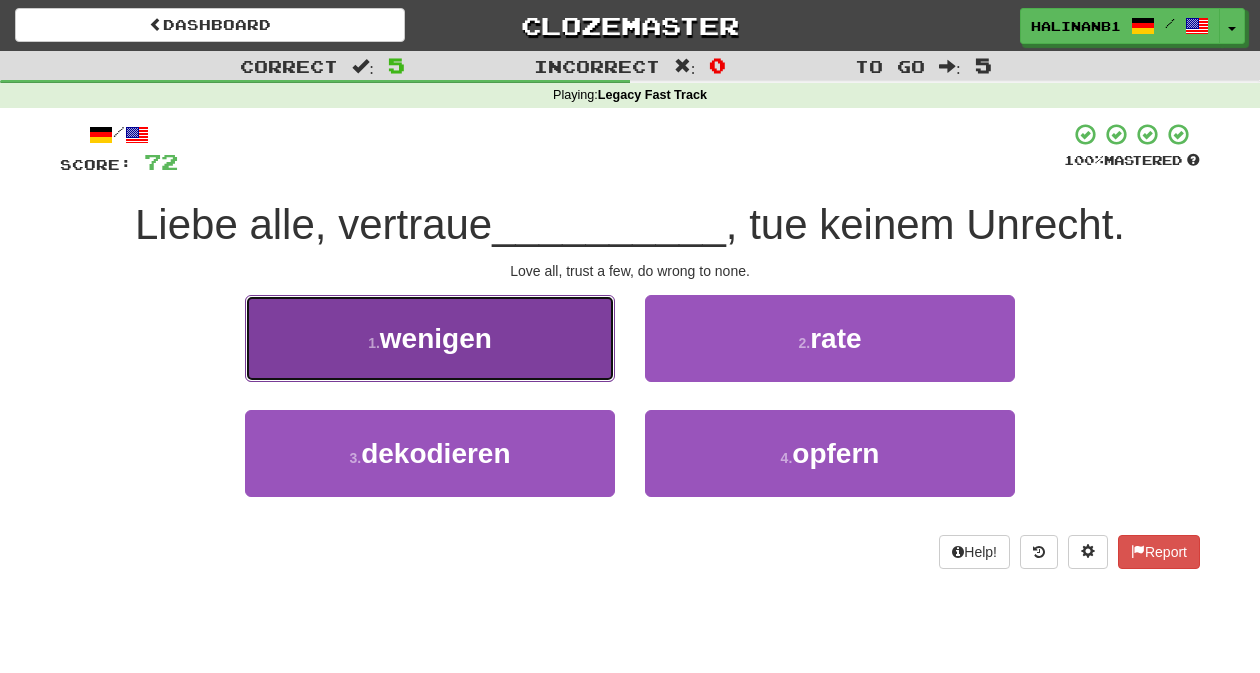 click on "1 .  wenigen" at bounding box center [430, 338] 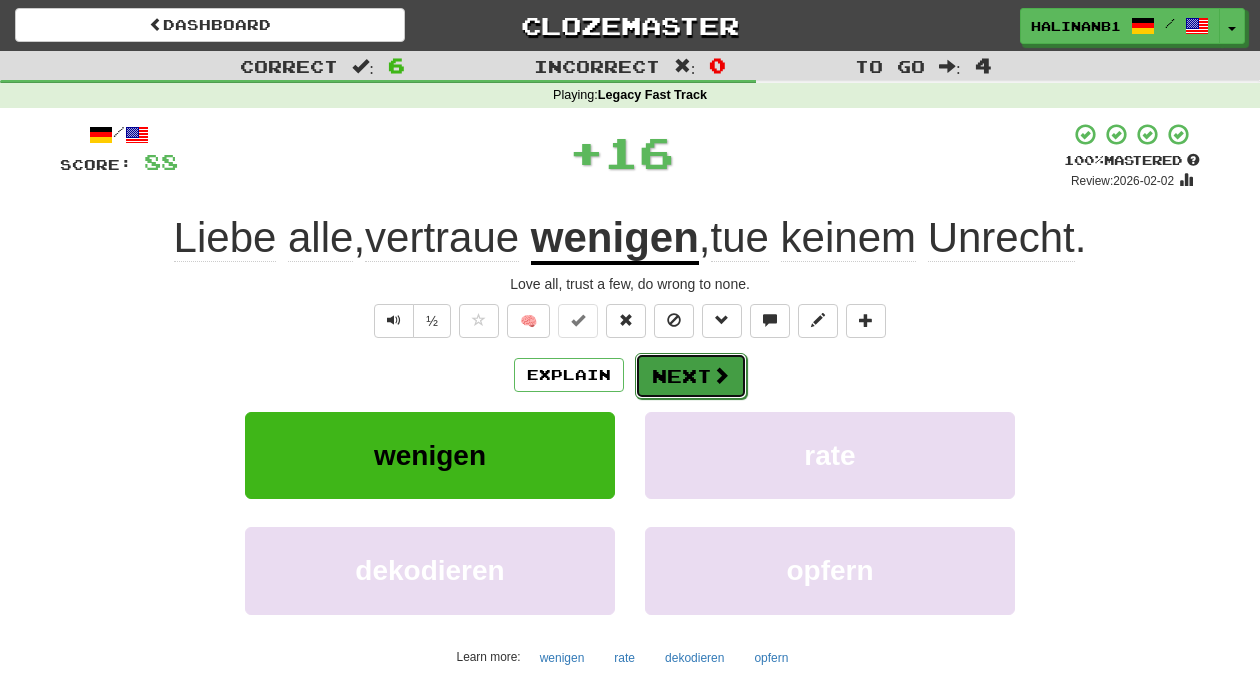 click on "Next" at bounding box center (691, 376) 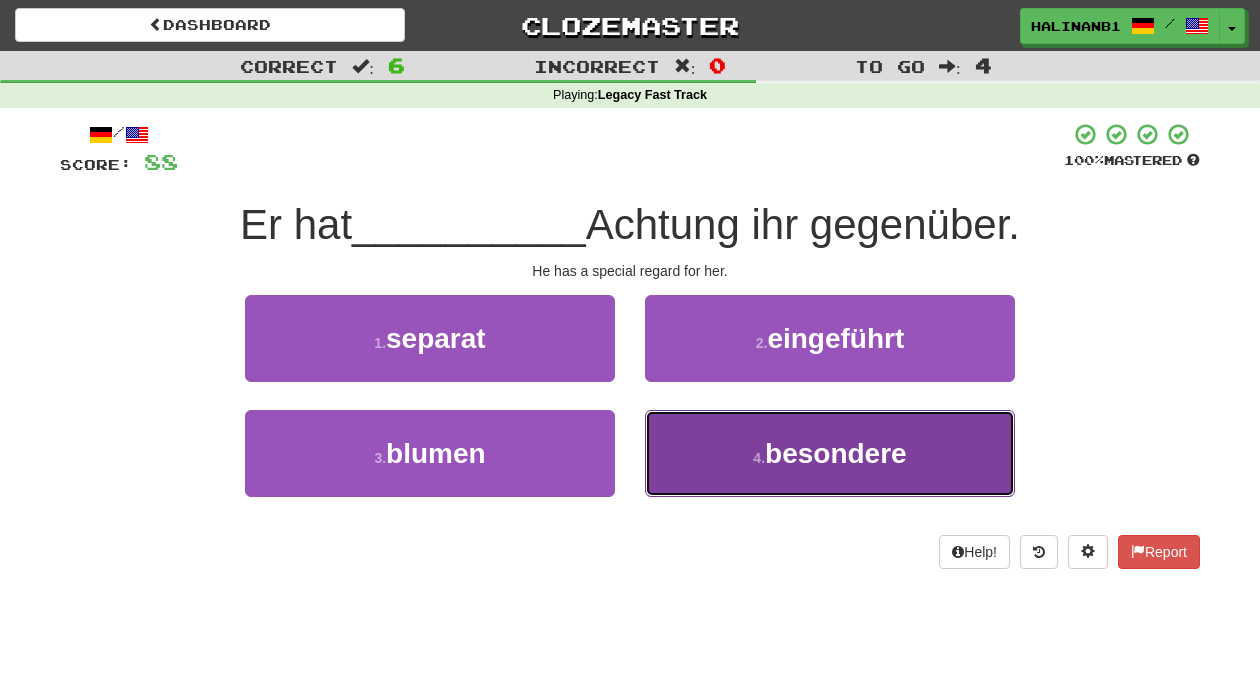 click on "4 .  besondere" at bounding box center (830, 453) 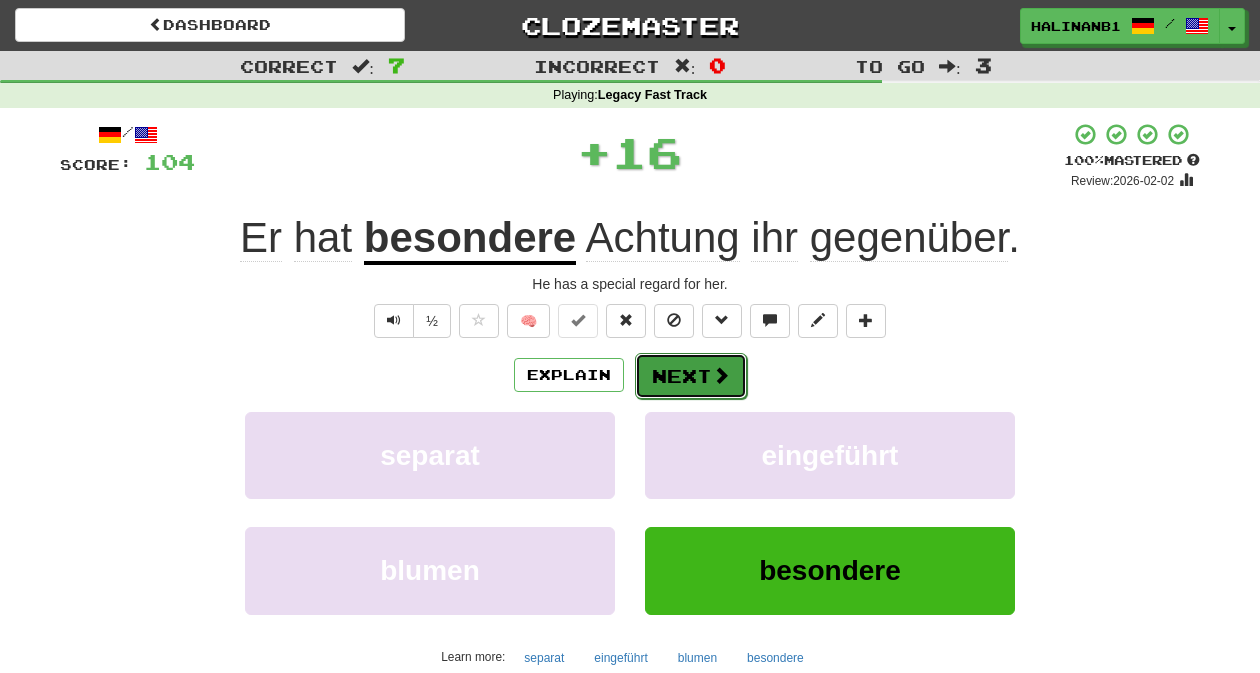 click on "Next" at bounding box center [691, 376] 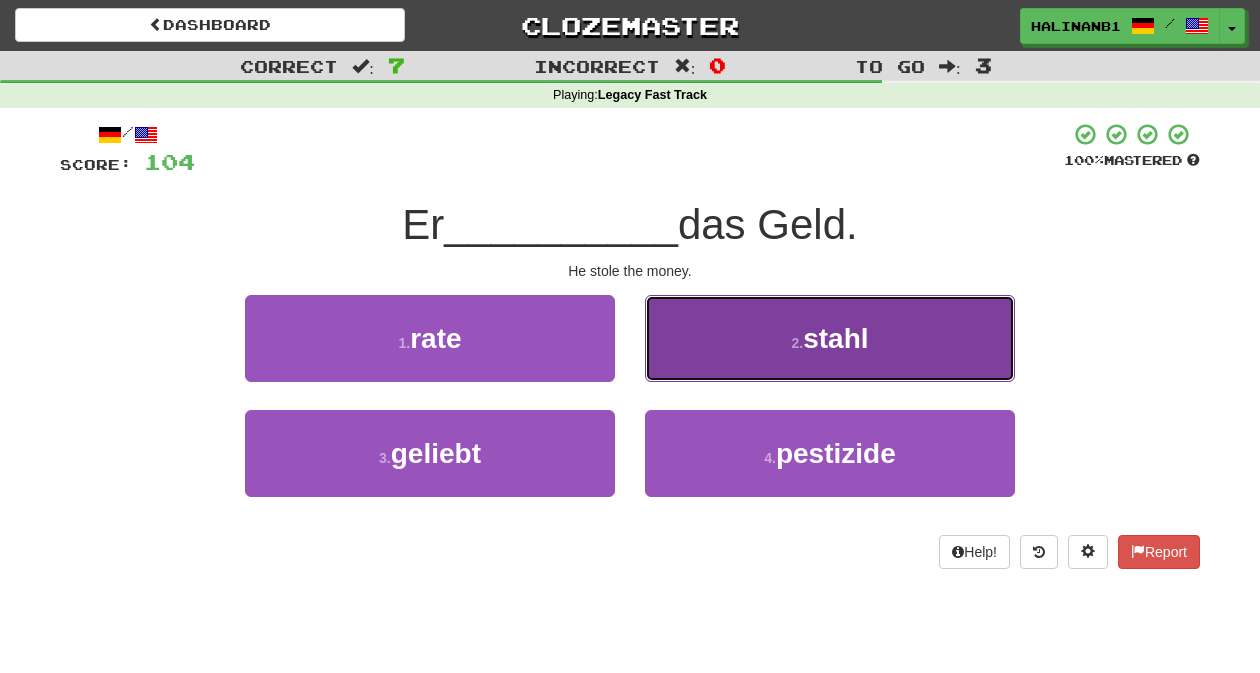 click on "2 .  stahl" at bounding box center [830, 338] 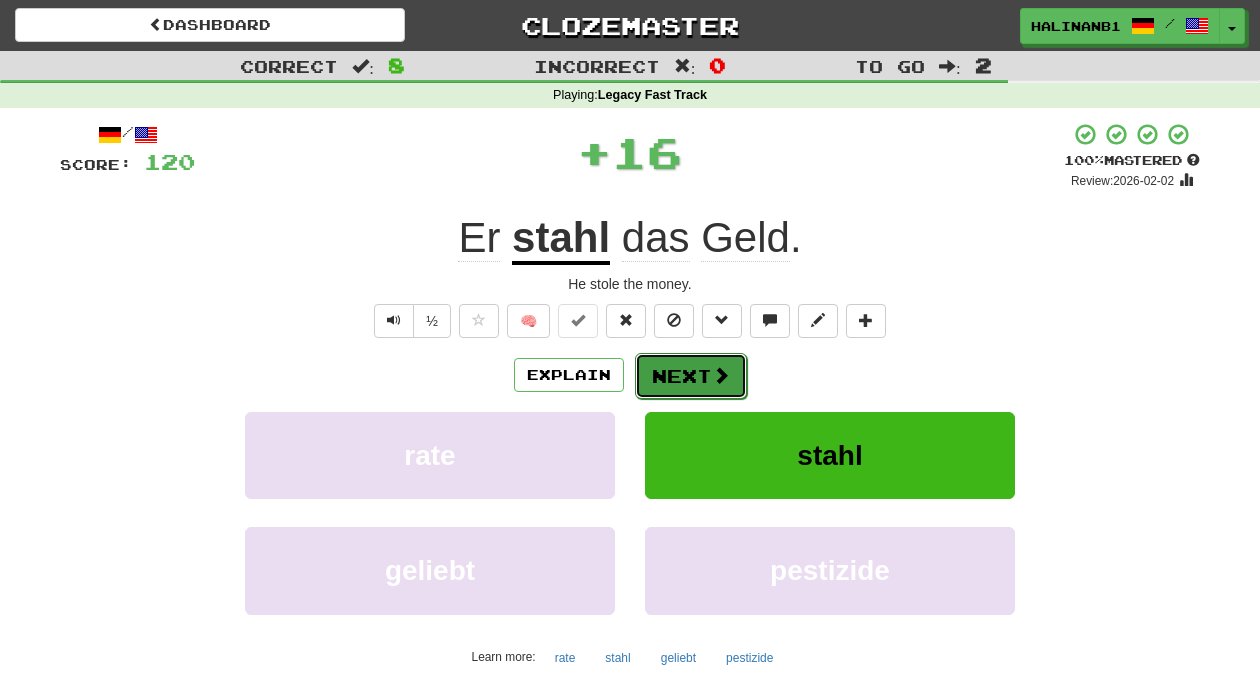 click on "Next" at bounding box center [691, 376] 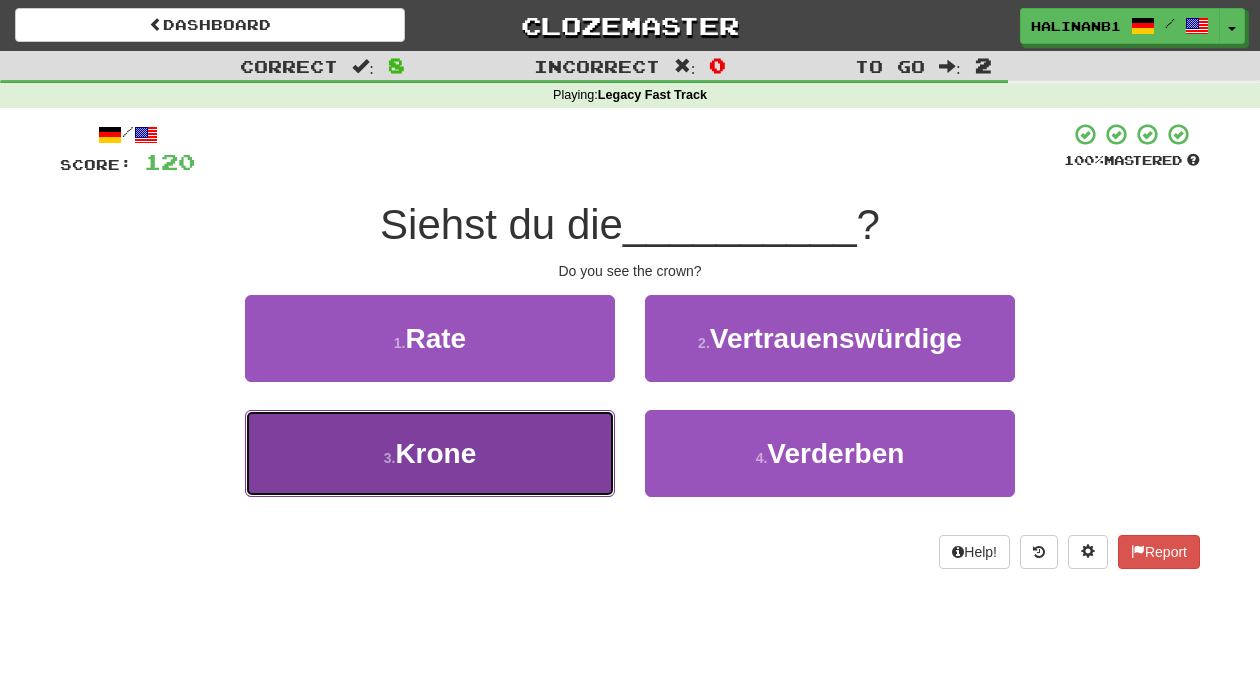 click on "3 .  Krone" at bounding box center (430, 453) 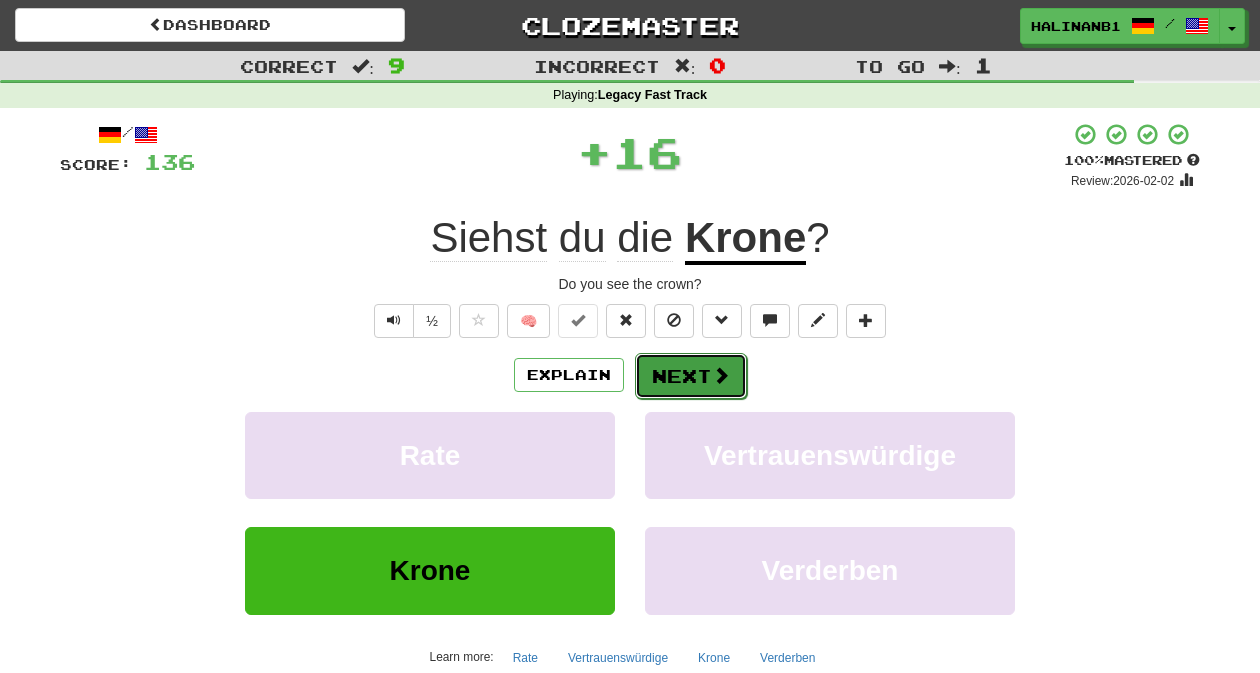 click on "Next" at bounding box center [691, 376] 